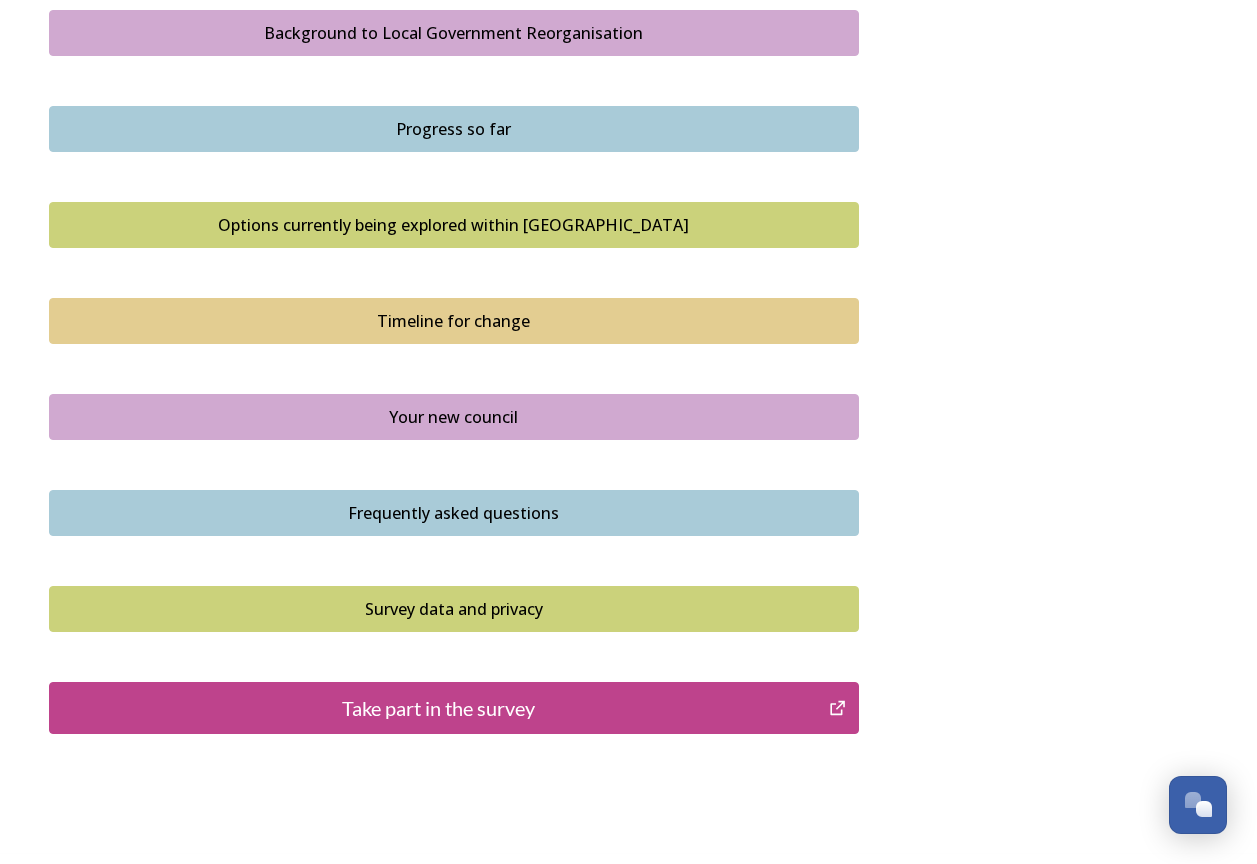 scroll, scrollTop: 1200, scrollLeft: 0, axis: vertical 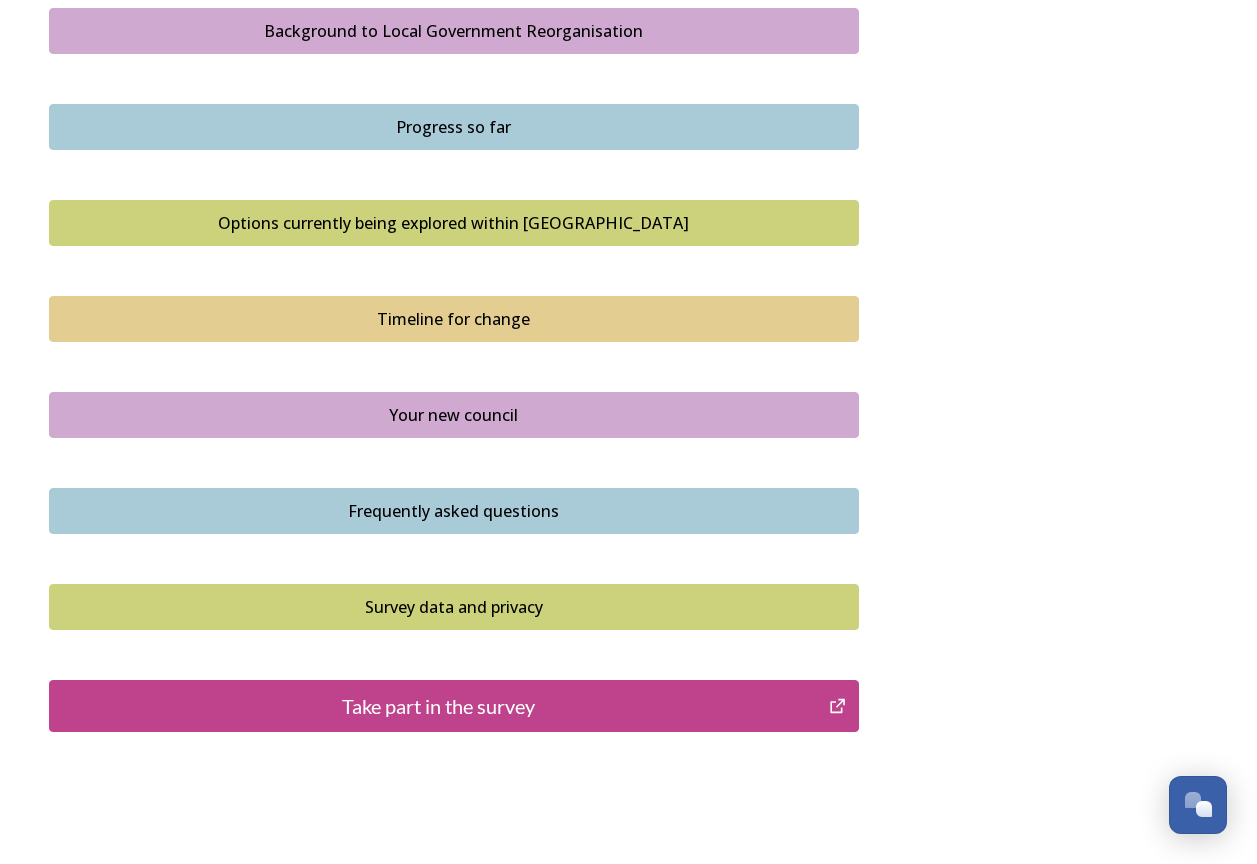 click on "Take part in the survey" at bounding box center [439, 706] 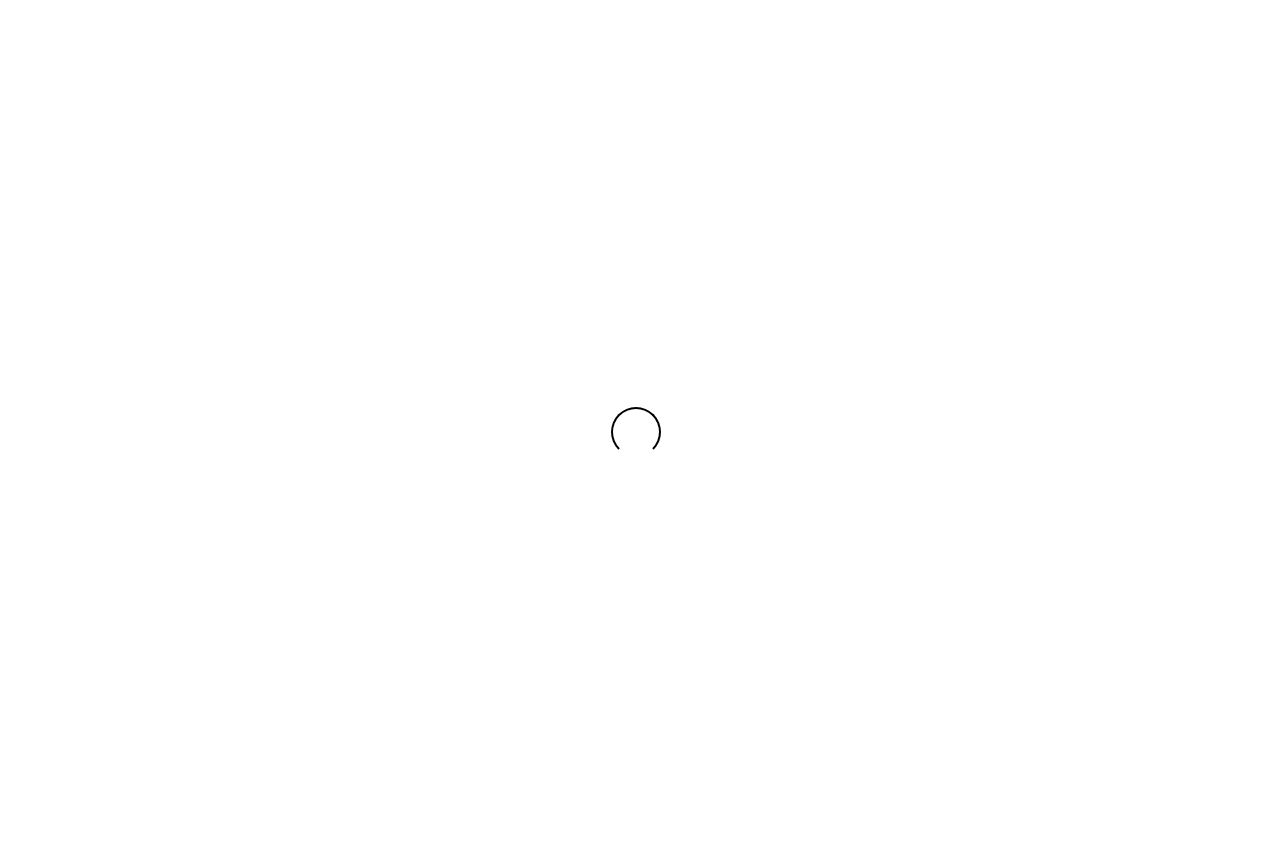 scroll, scrollTop: 0, scrollLeft: 0, axis: both 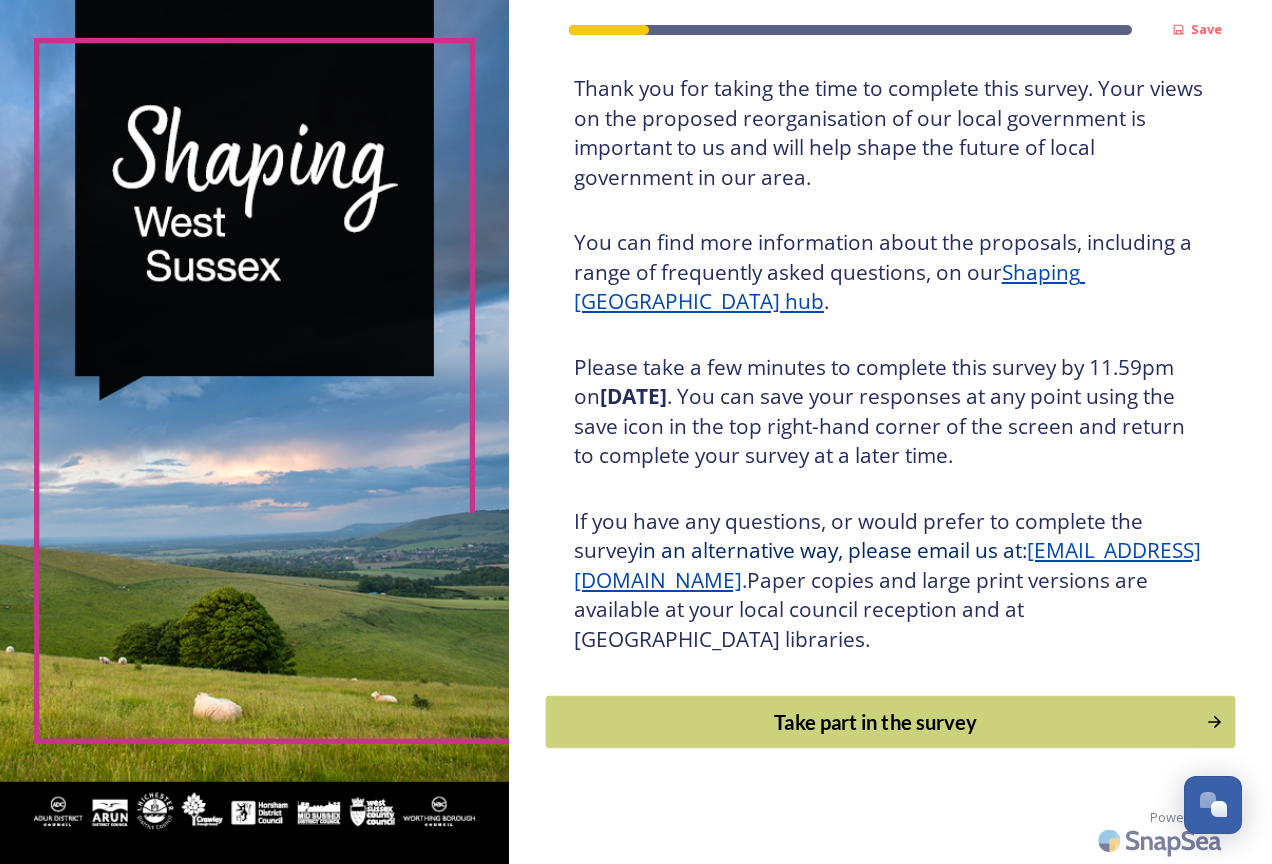 click on "Take part in the survey" at bounding box center (875, 722) 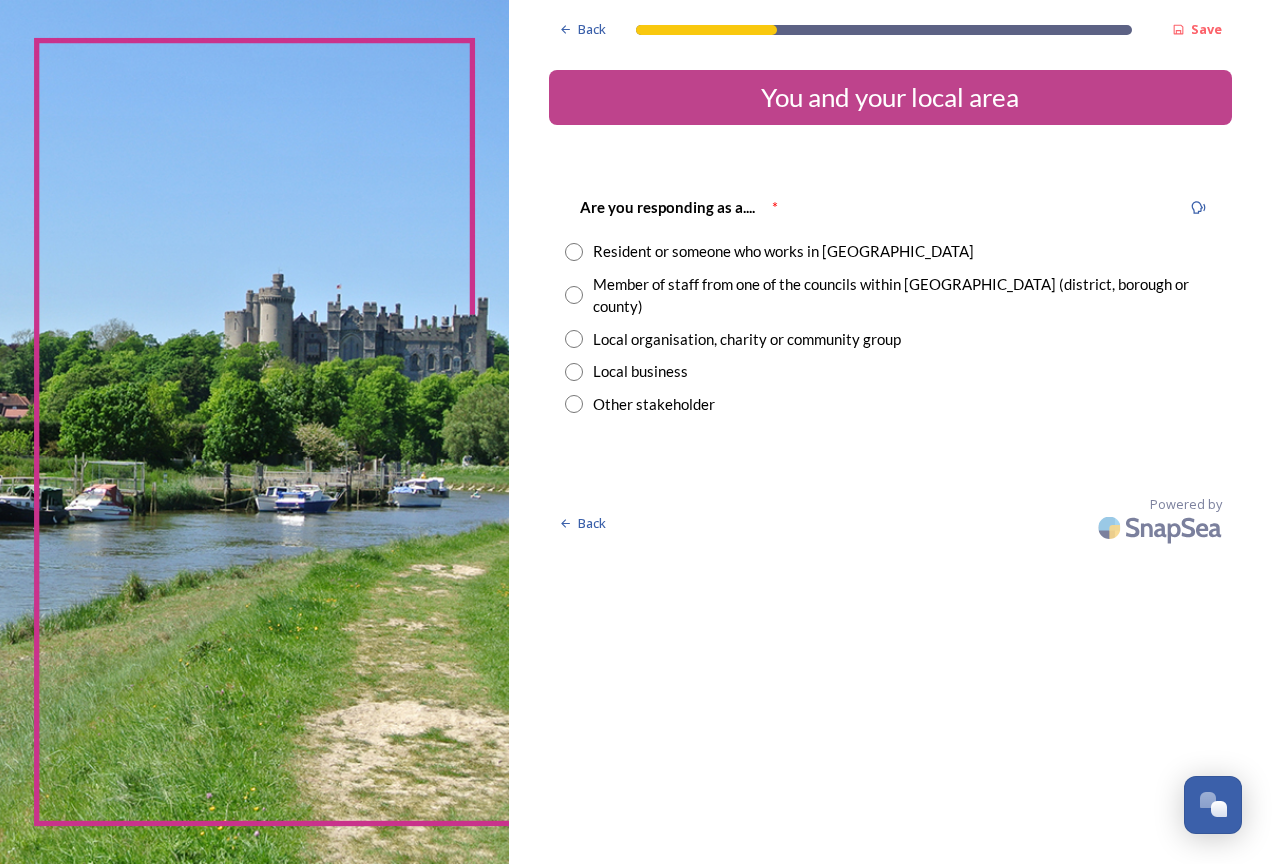 click at bounding box center (574, 252) 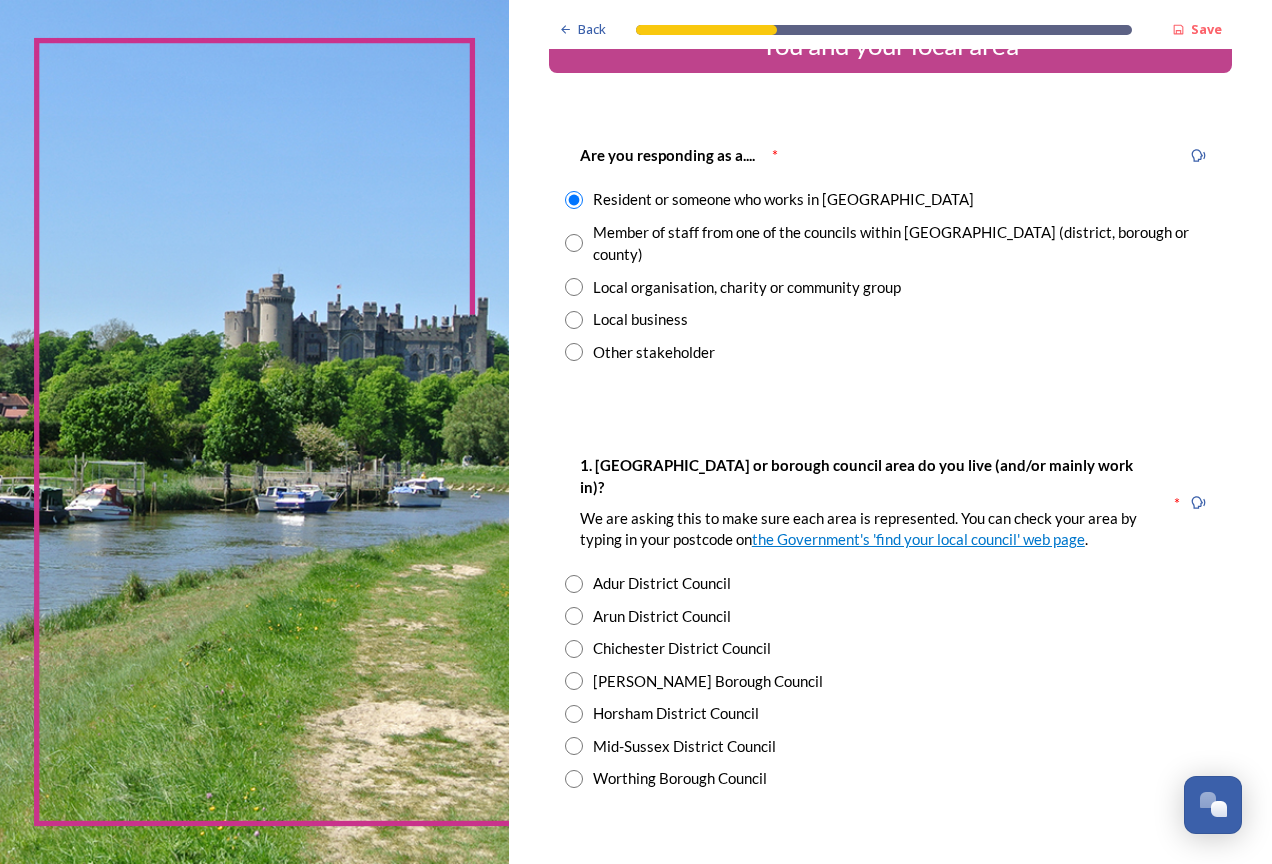 scroll, scrollTop: 100, scrollLeft: 0, axis: vertical 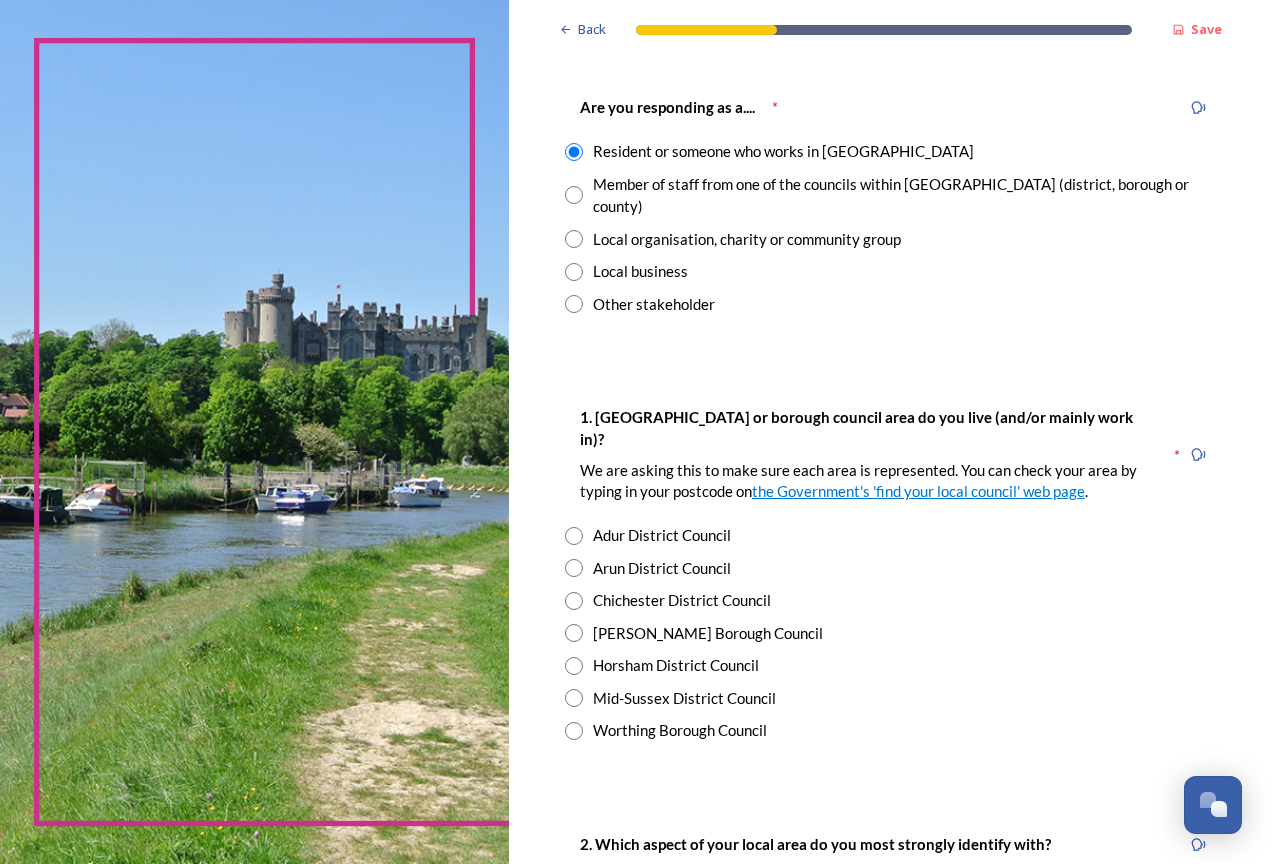 click at bounding box center [574, 731] 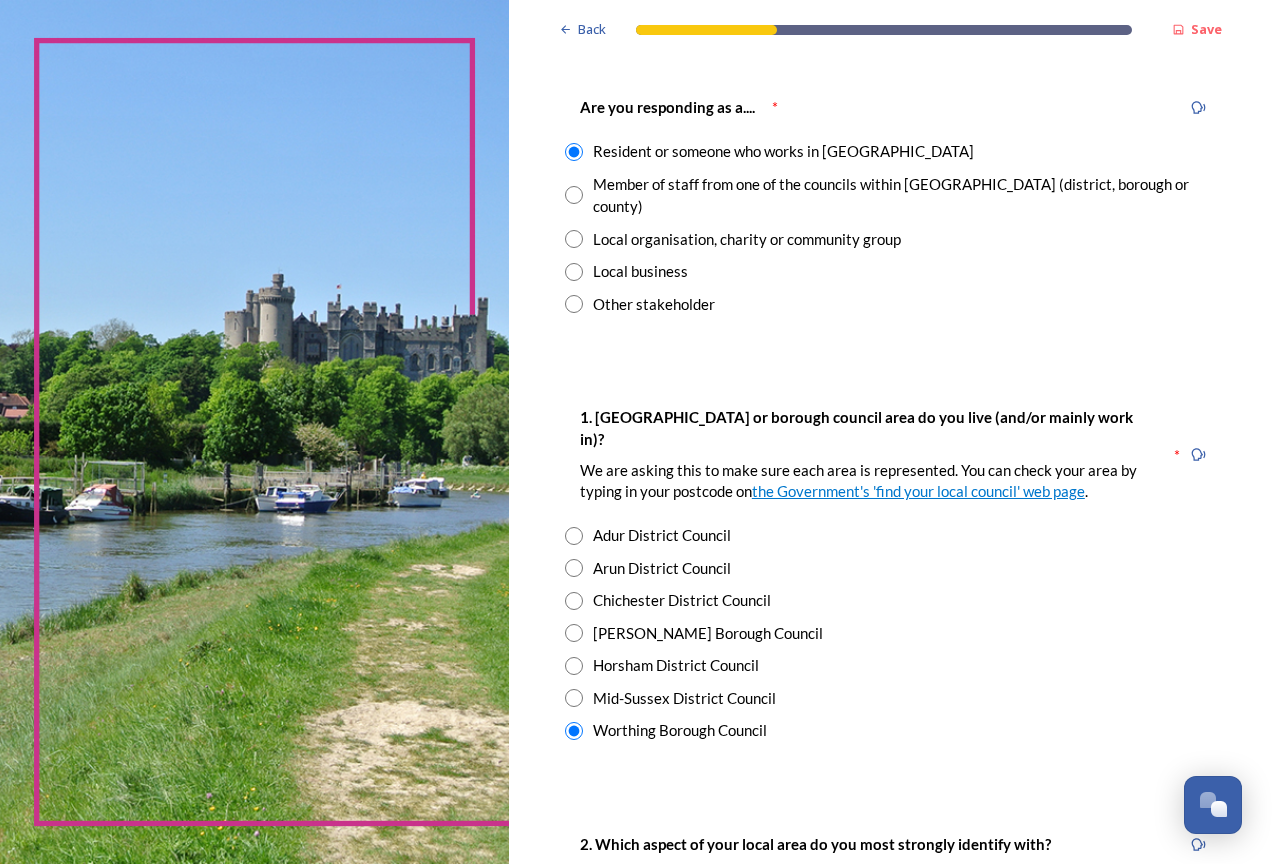 scroll, scrollTop: 400, scrollLeft: 0, axis: vertical 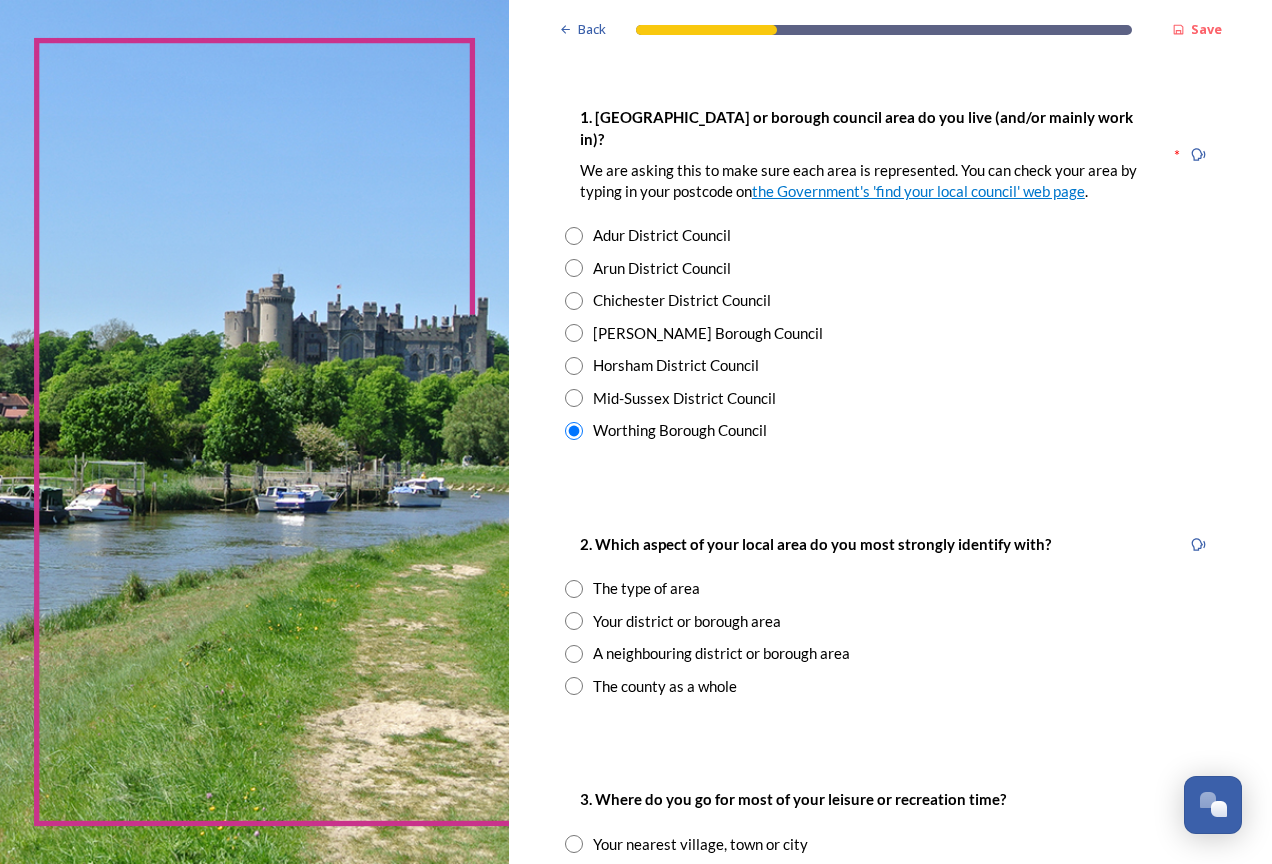 click at bounding box center (574, 621) 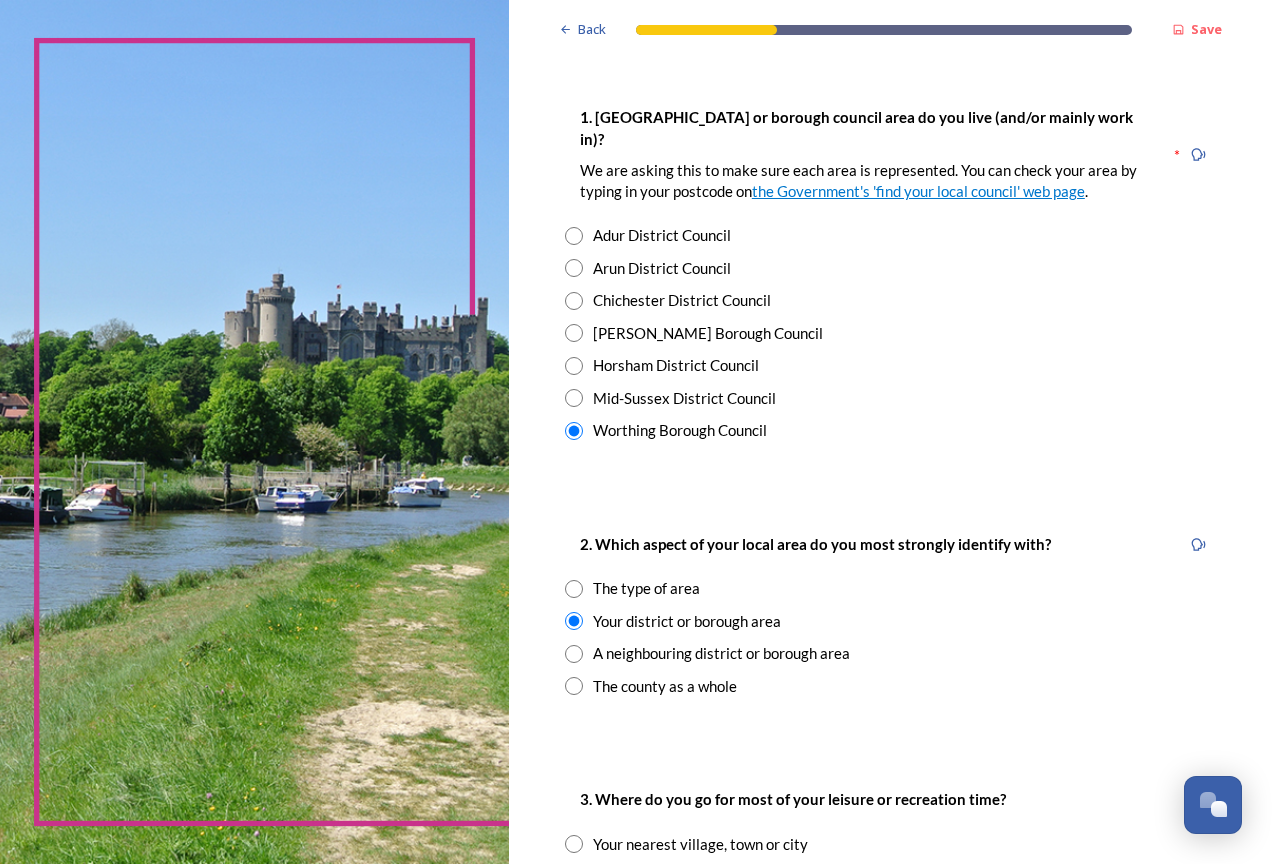 scroll, scrollTop: 600, scrollLeft: 0, axis: vertical 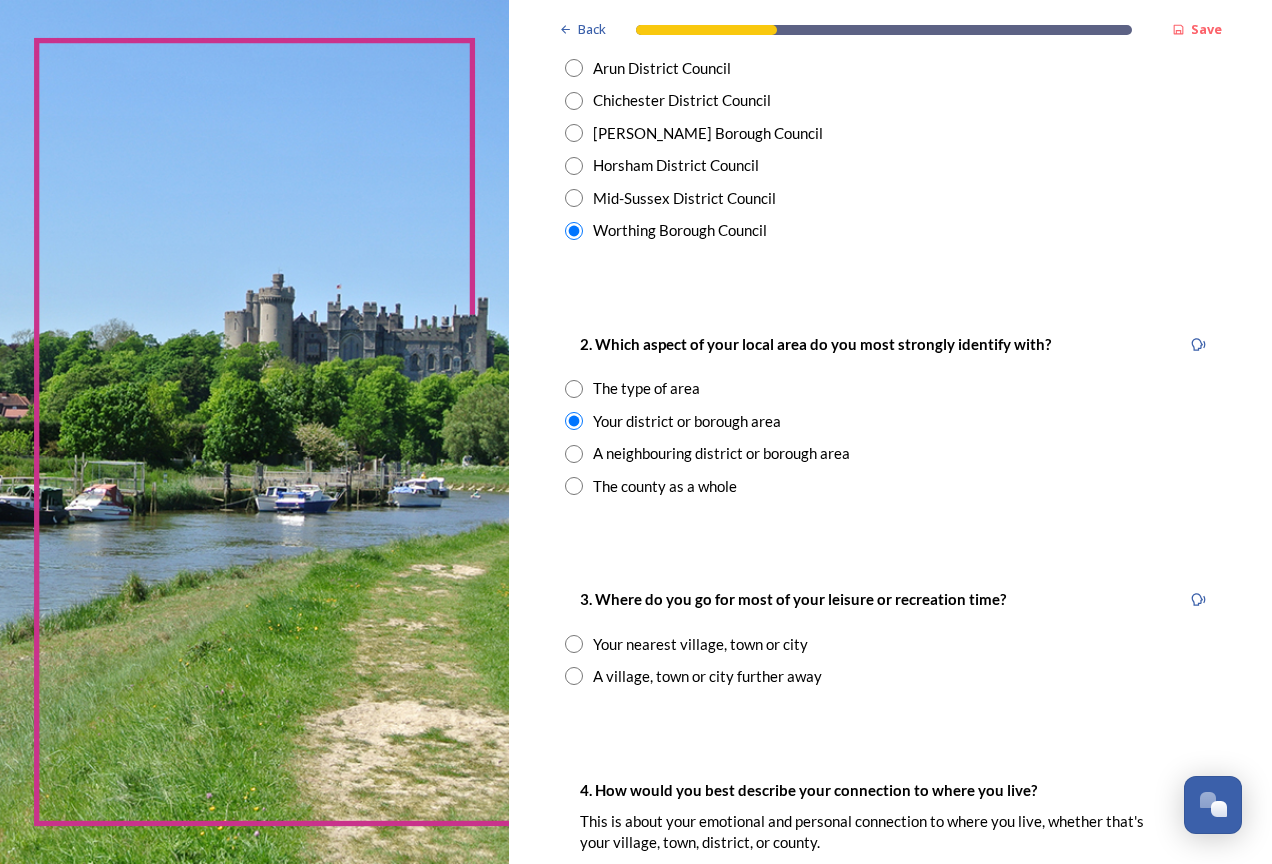 click at bounding box center (574, 676) 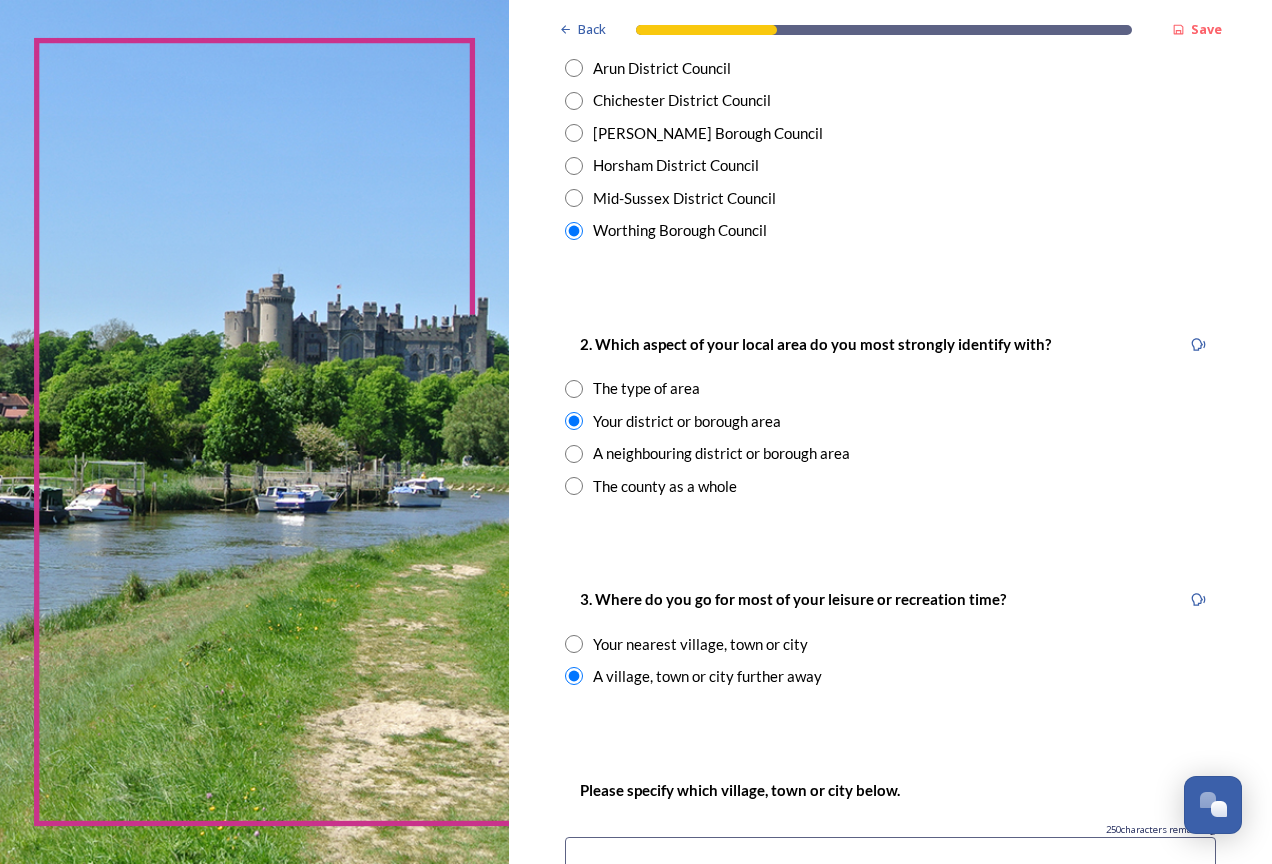 click at bounding box center (574, 644) 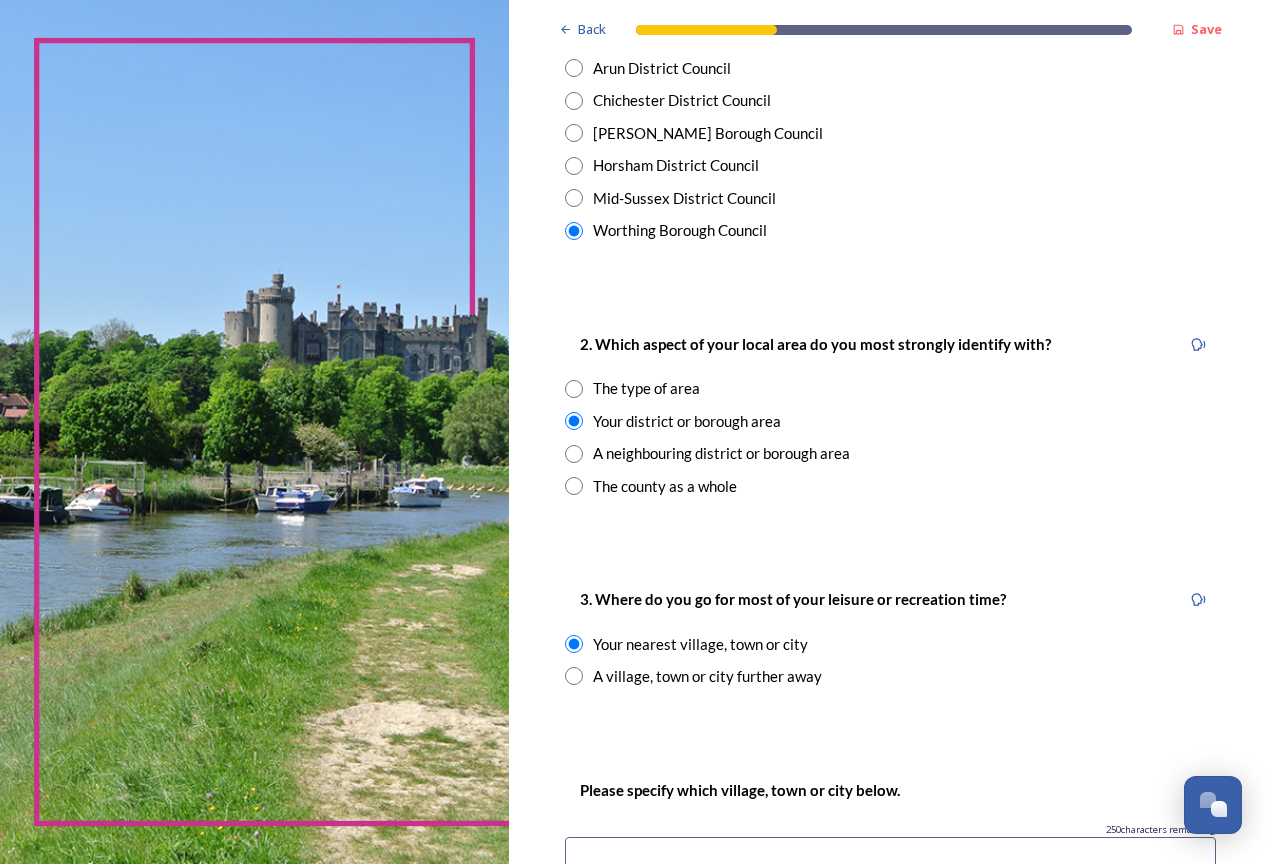 scroll, scrollTop: 900, scrollLeft: 0, axis: vertical 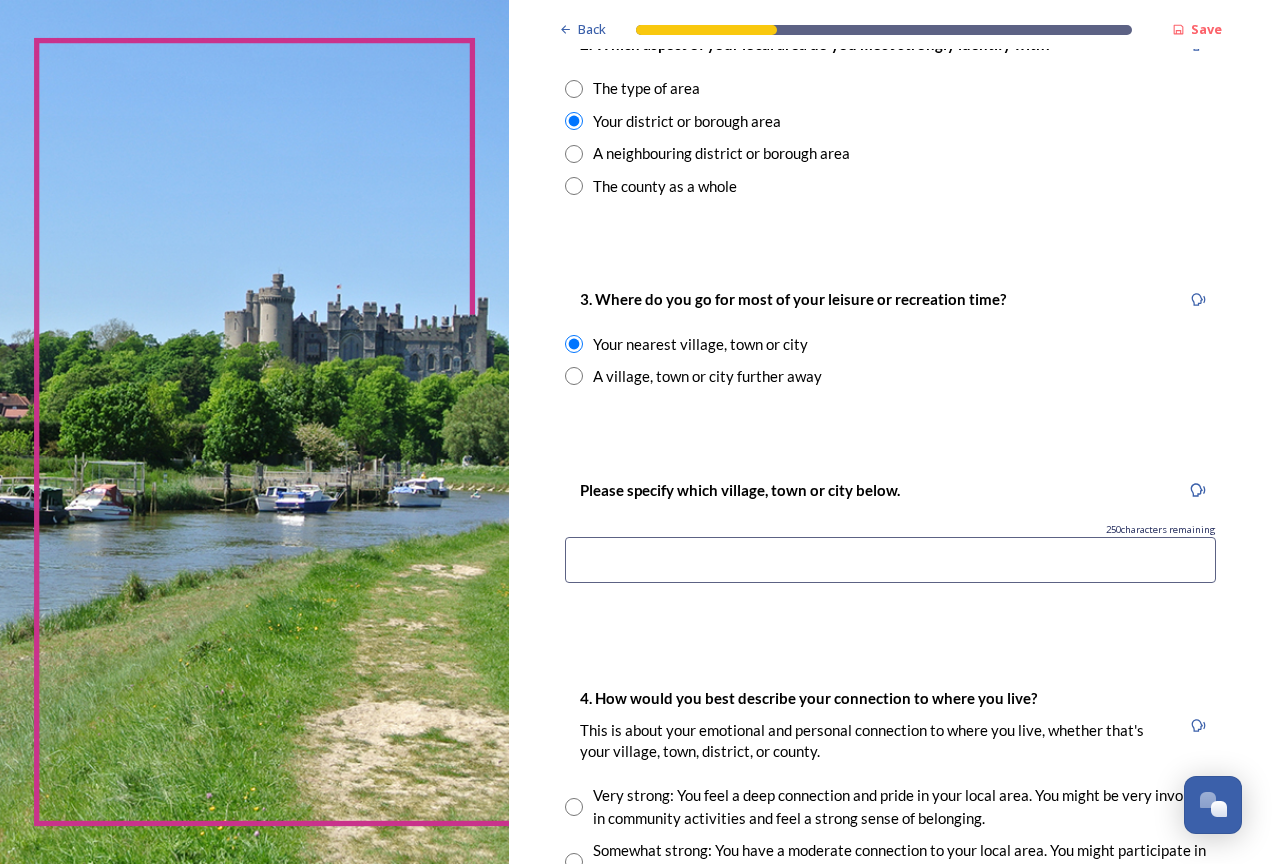 click at bounding box center [890, 560] 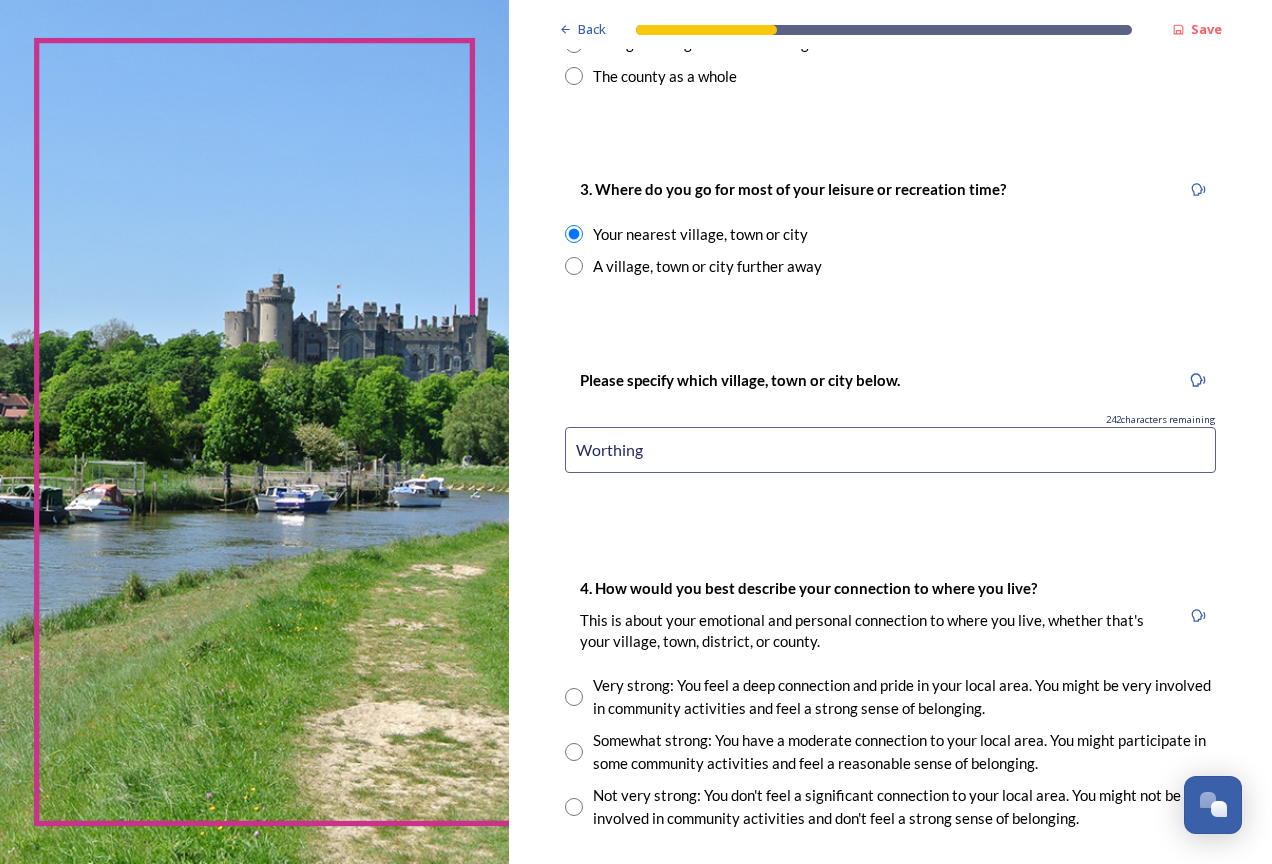 scroll, scrollTop: 1200, scrollLeft: 0, axis: vertical 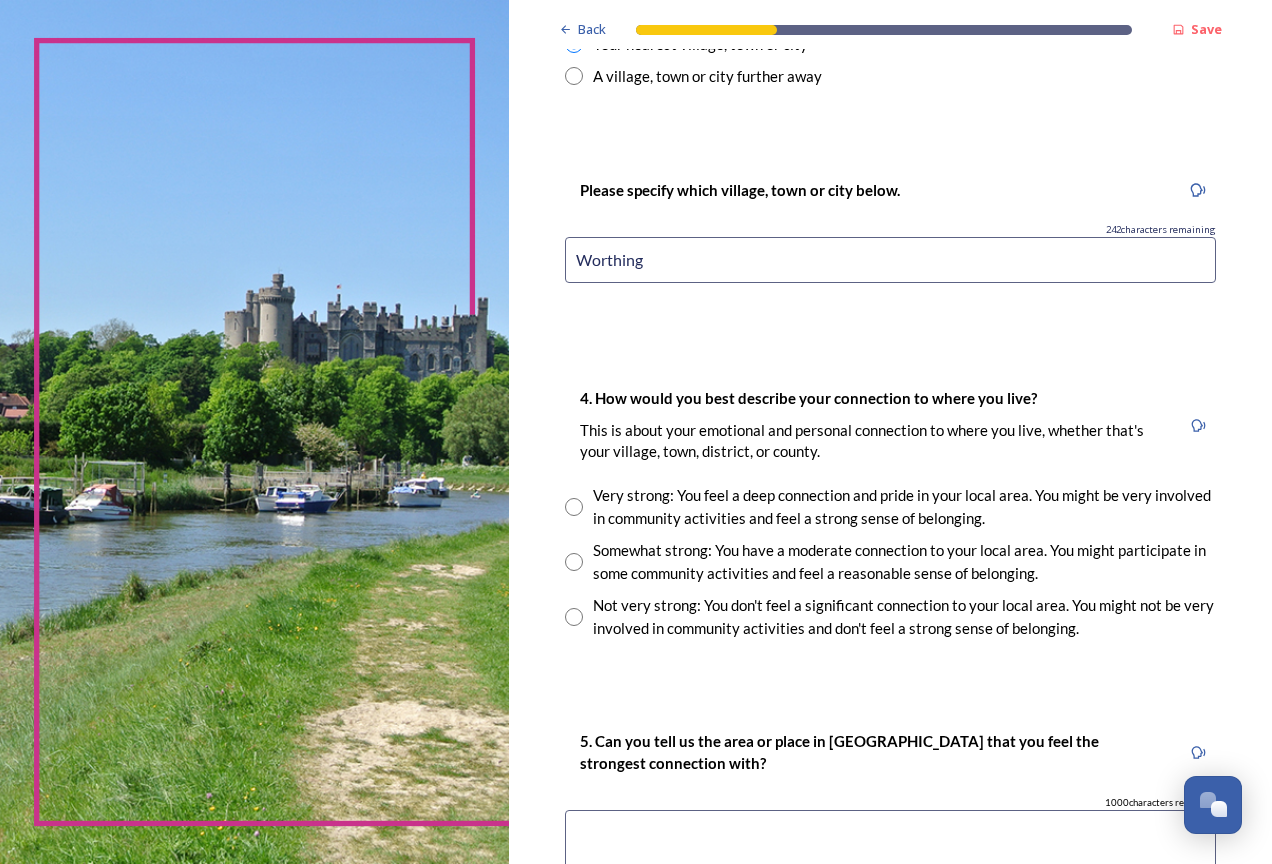 type on "Worthing" 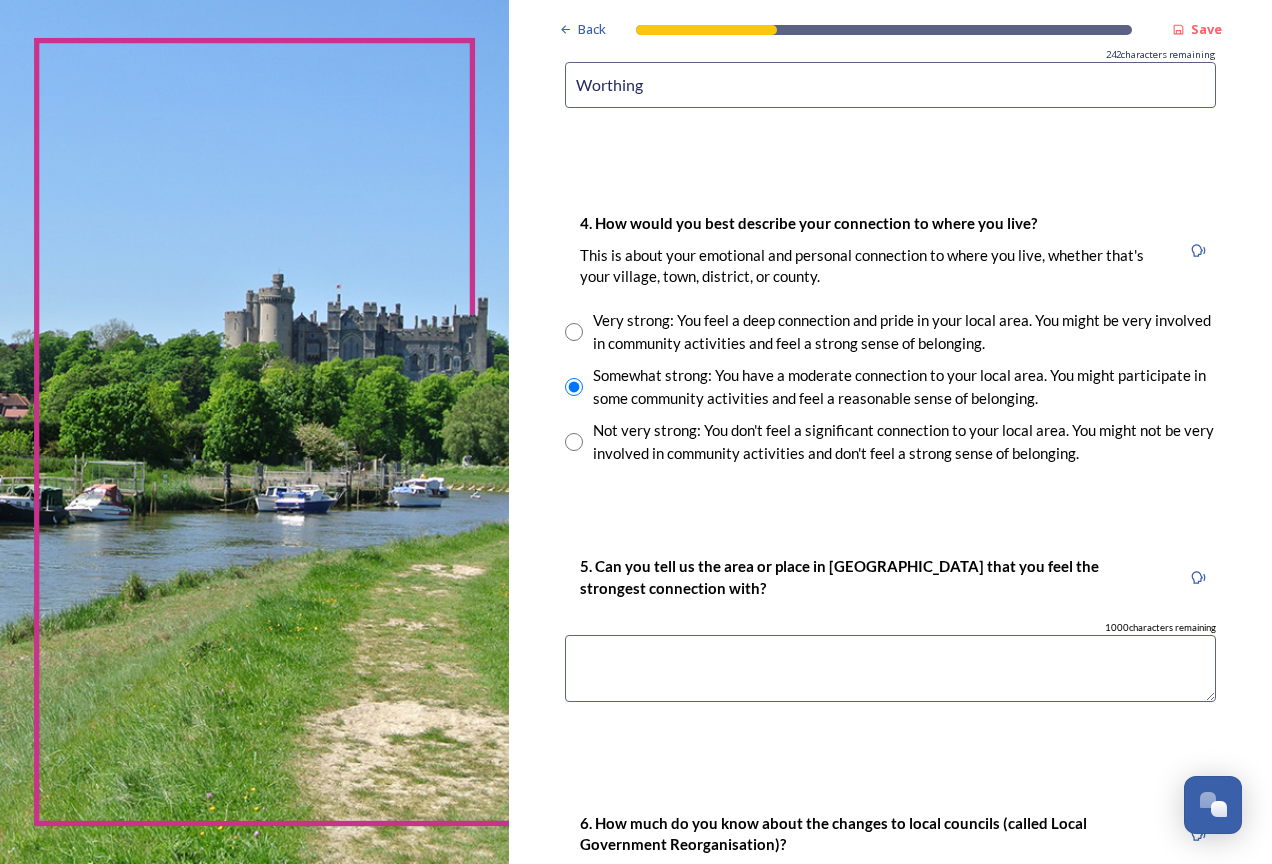 scroll, scrollTop: 1500, scrollLeft: 0, axis: vertical 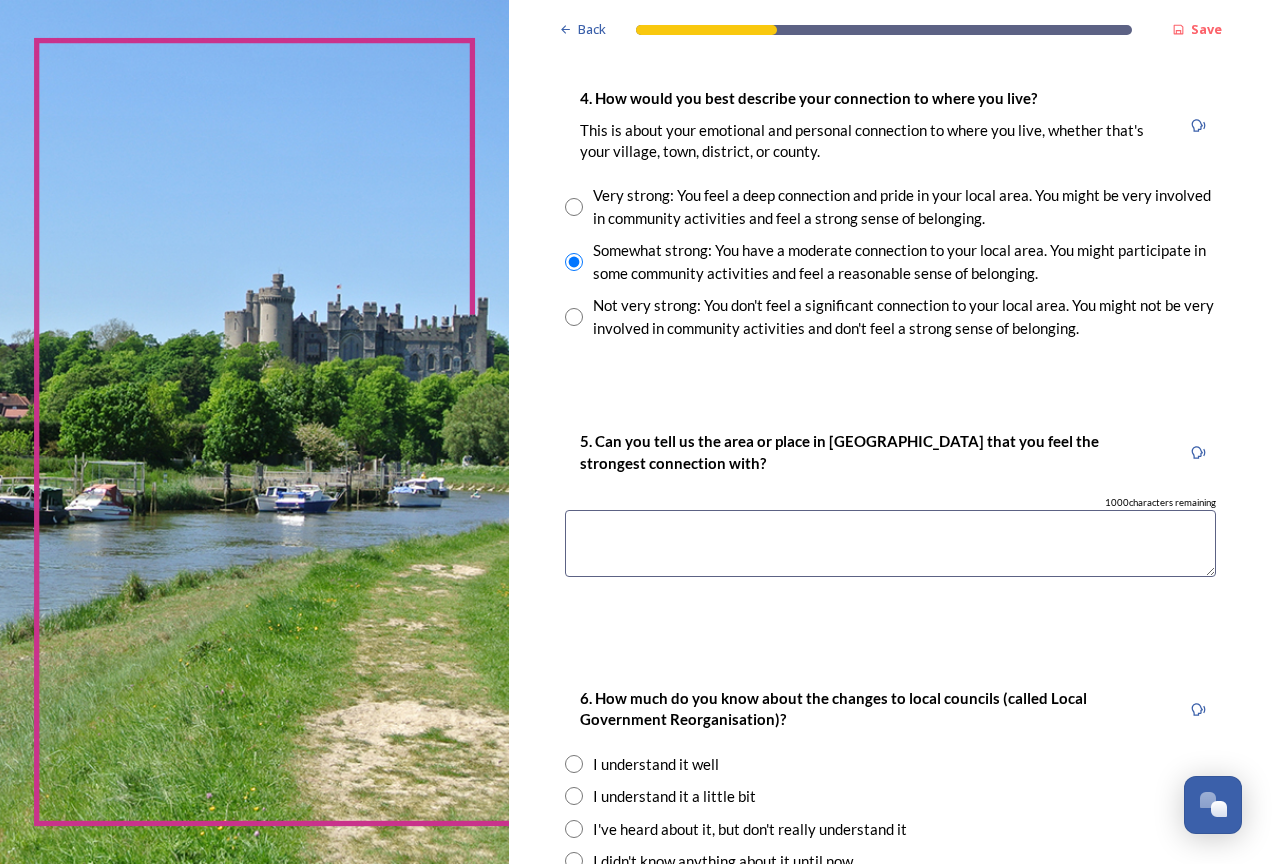 click at bounding box center [890, 543] 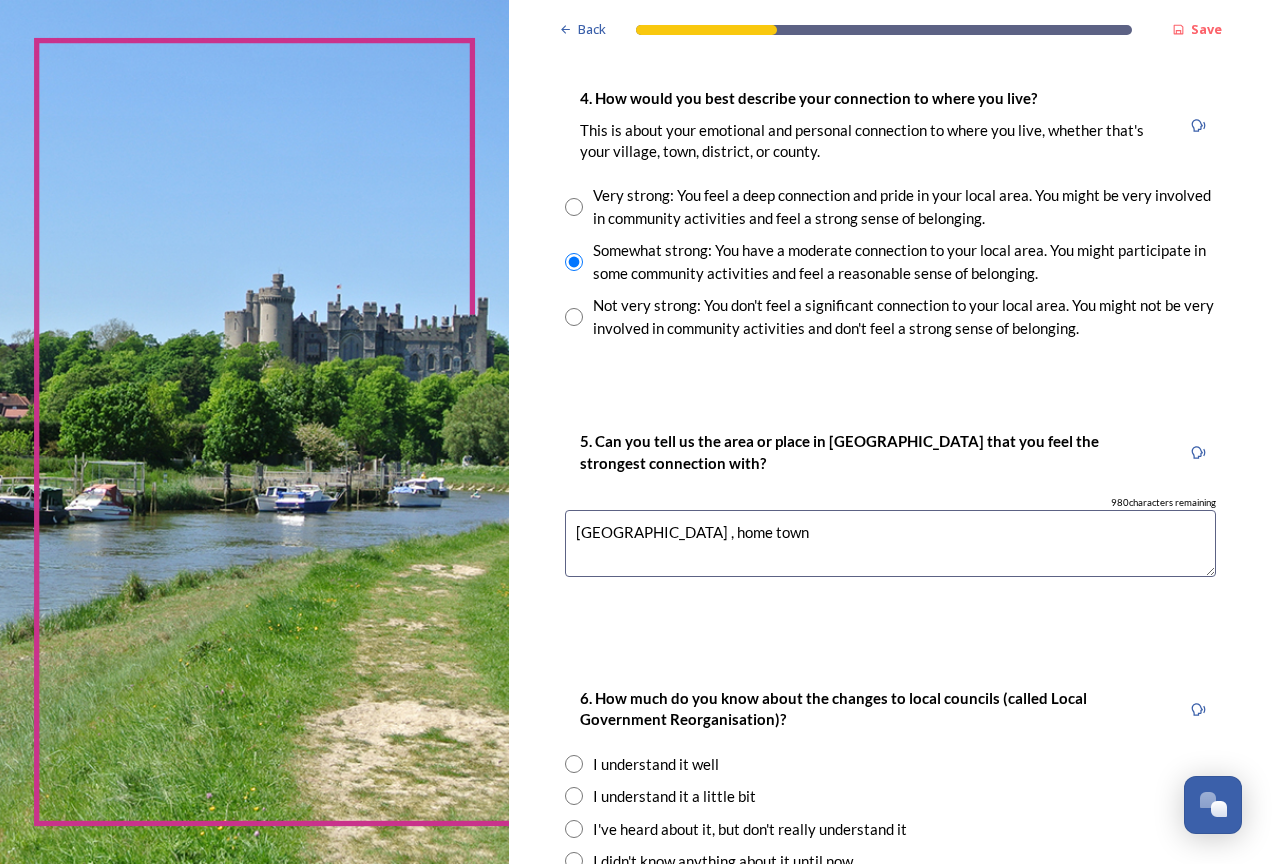type on "[GEOGRAPHIC_DATA] , home town" 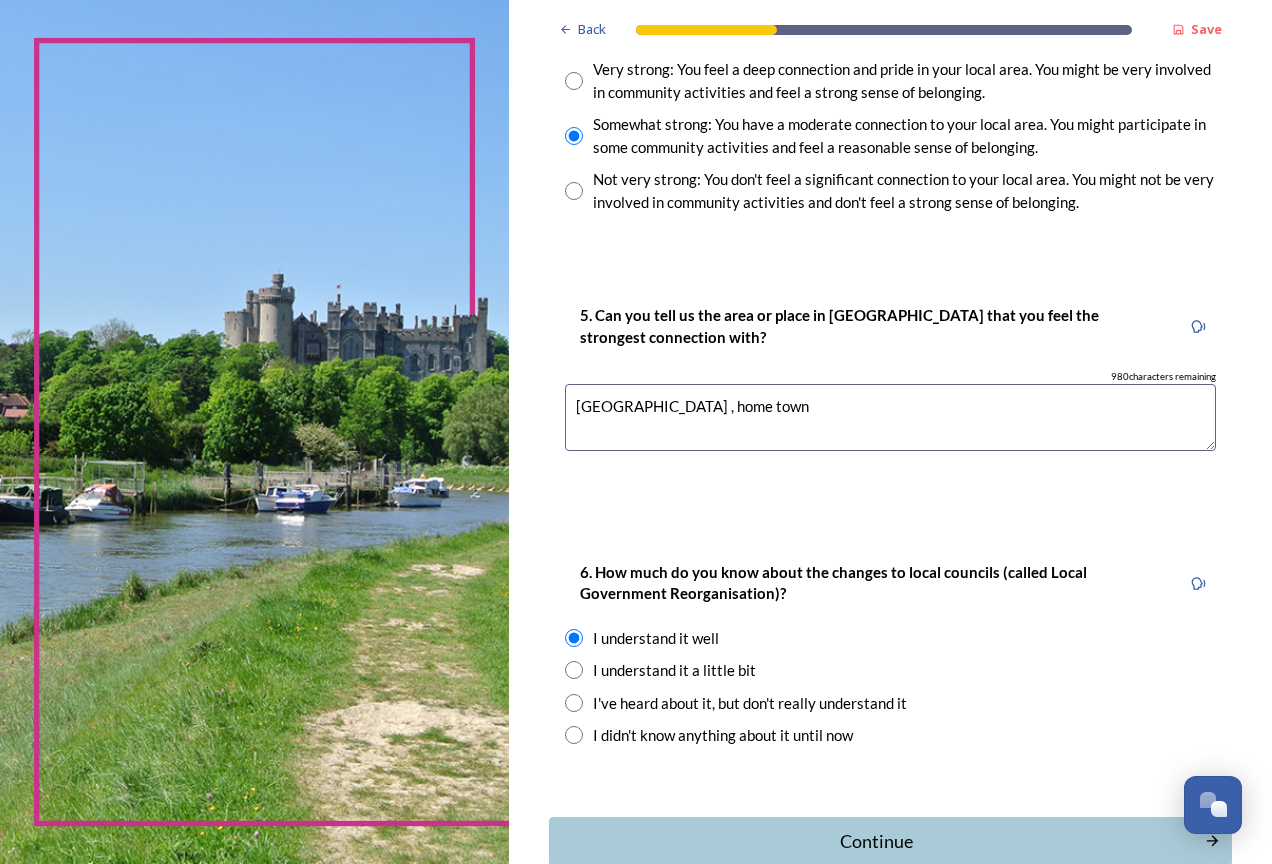 scroll, scrollTop: 1700, scrollLeft: 0, axis: vertical 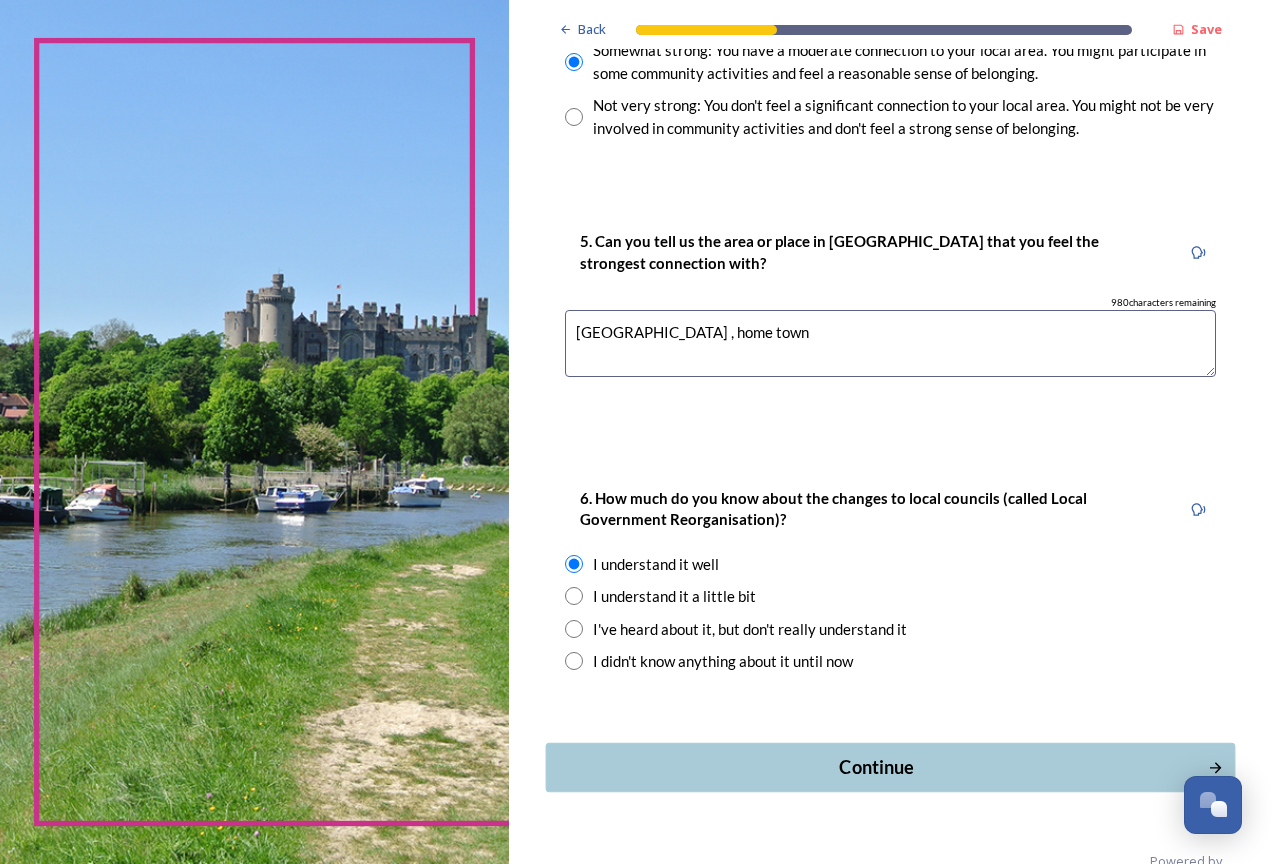 click on "Continue" at bounding box center [876, 766] 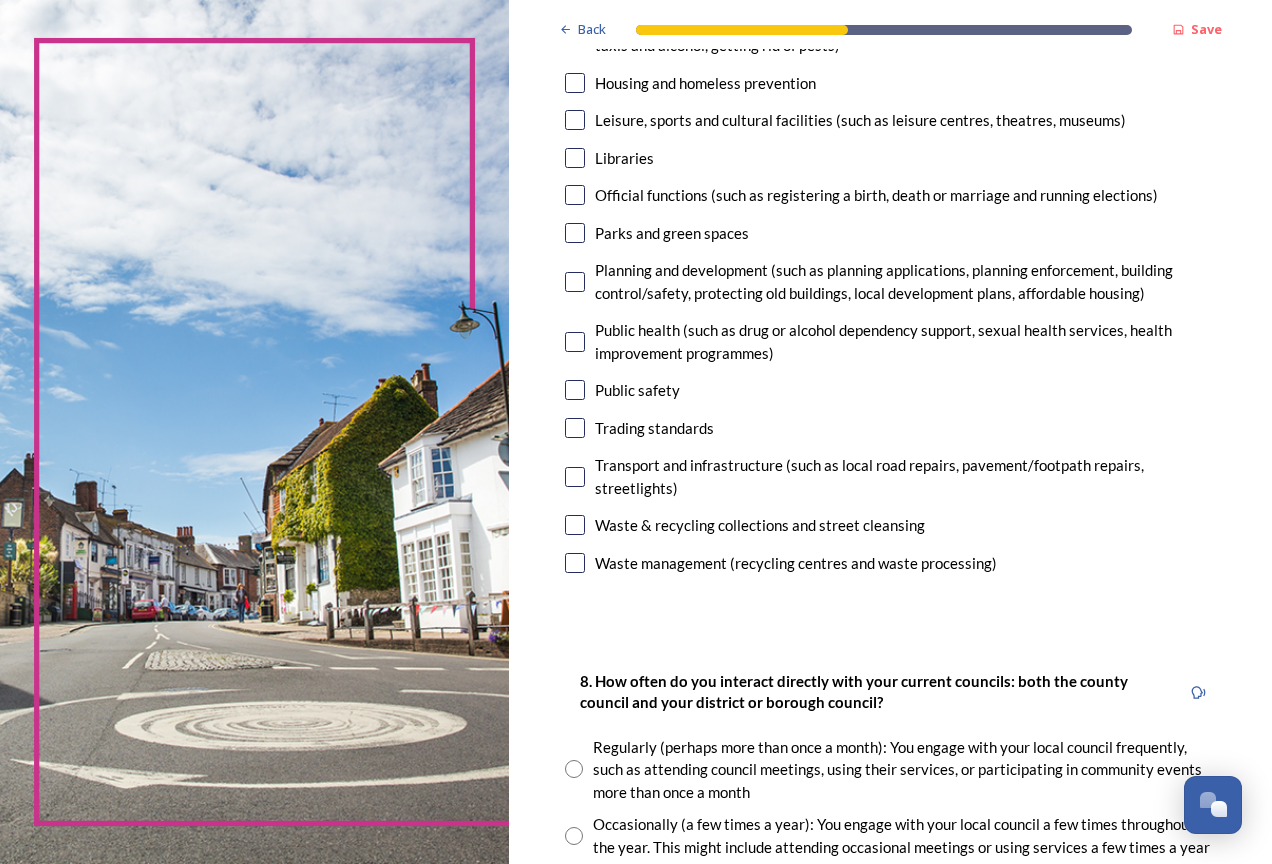 scroll, scrollTop: 600, scrollLeft: 0, axis: vertical 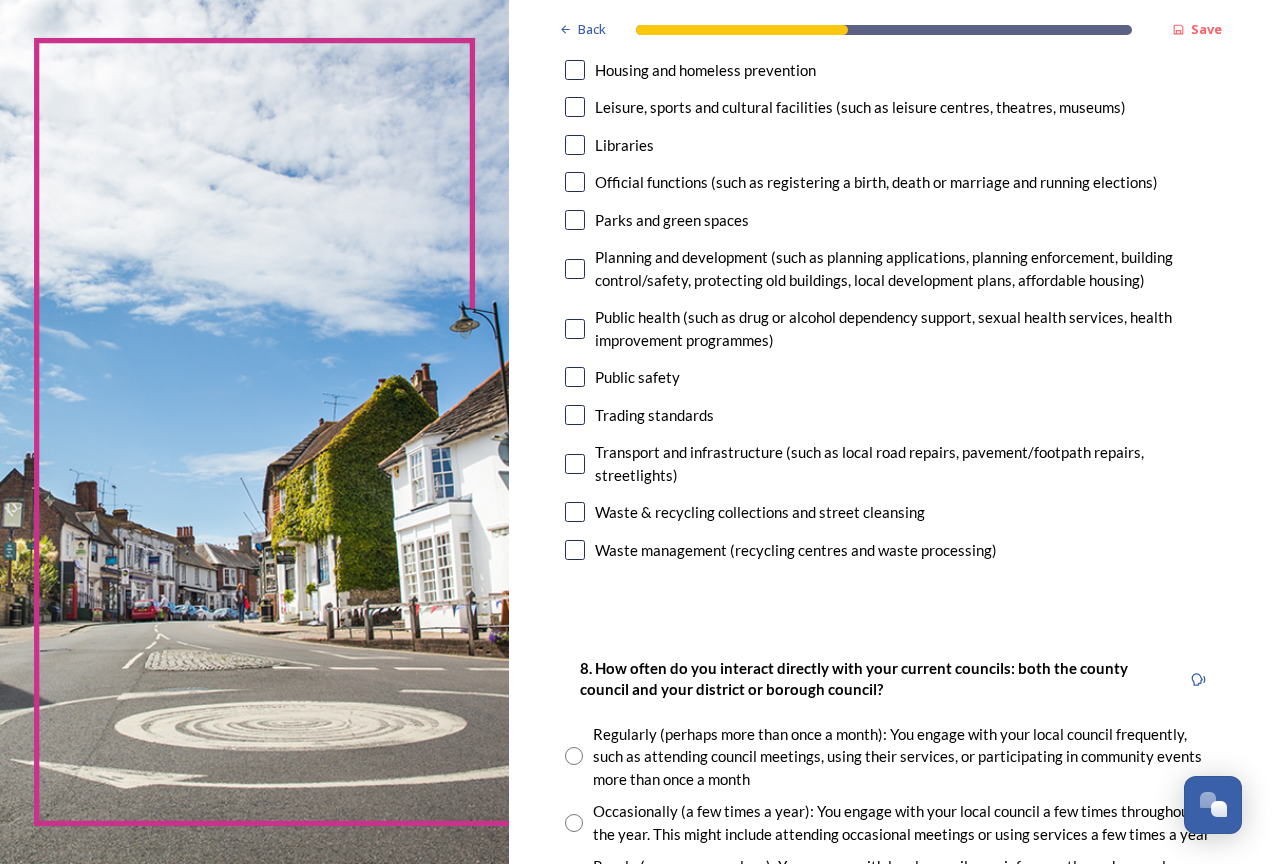 click at bounding box center [575, 512] 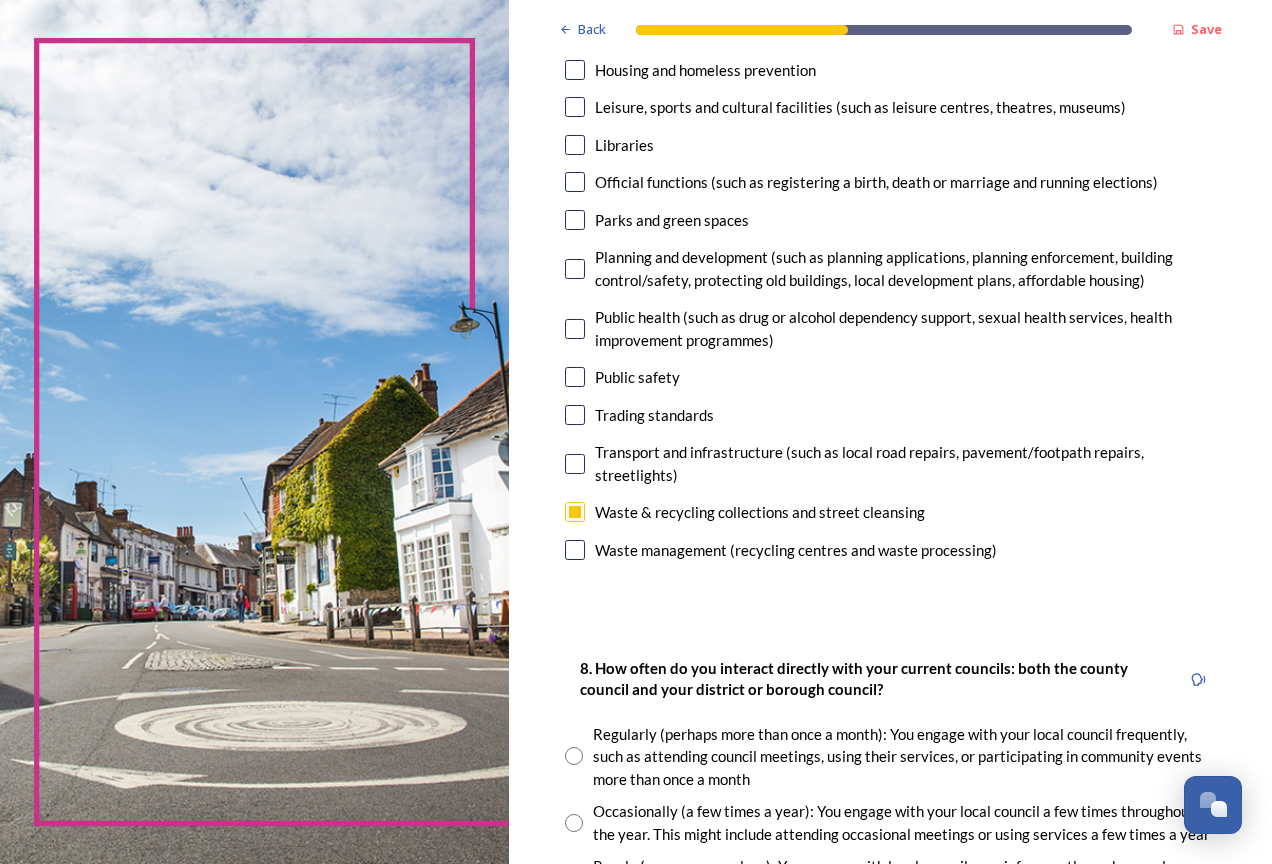 click at bounding box center (575, 464) 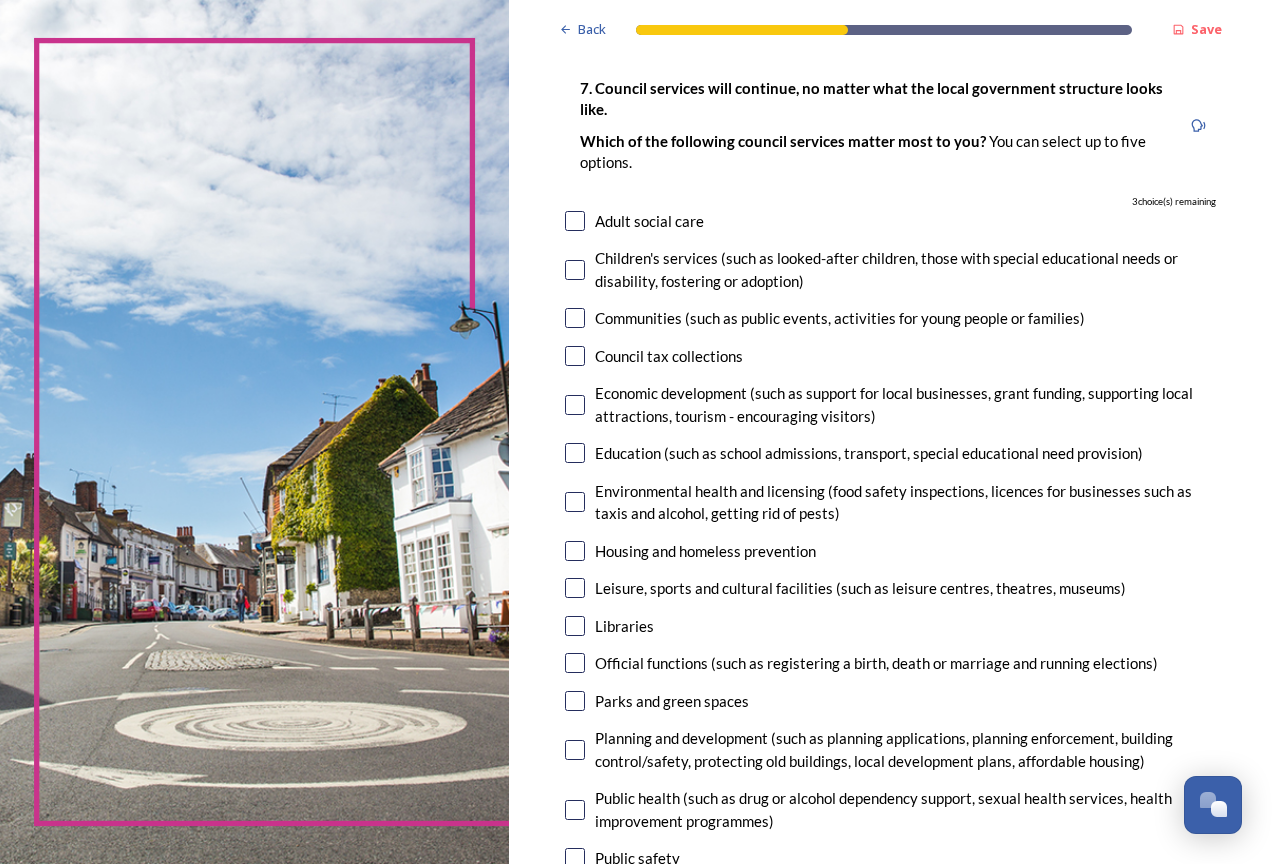 scroll, scrollTop: 100, scrollLeft: 0, axis: vertical 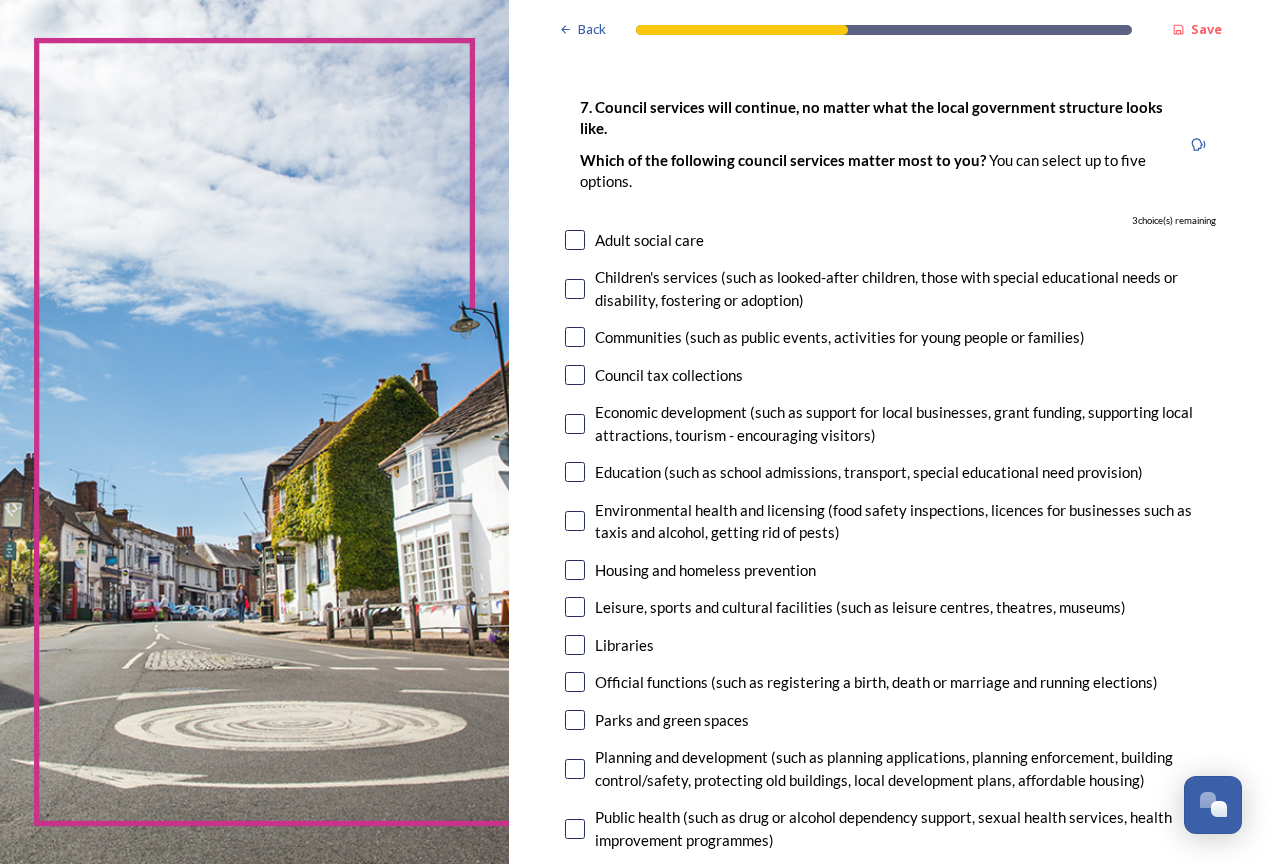 click at bounding box center [575, 240] 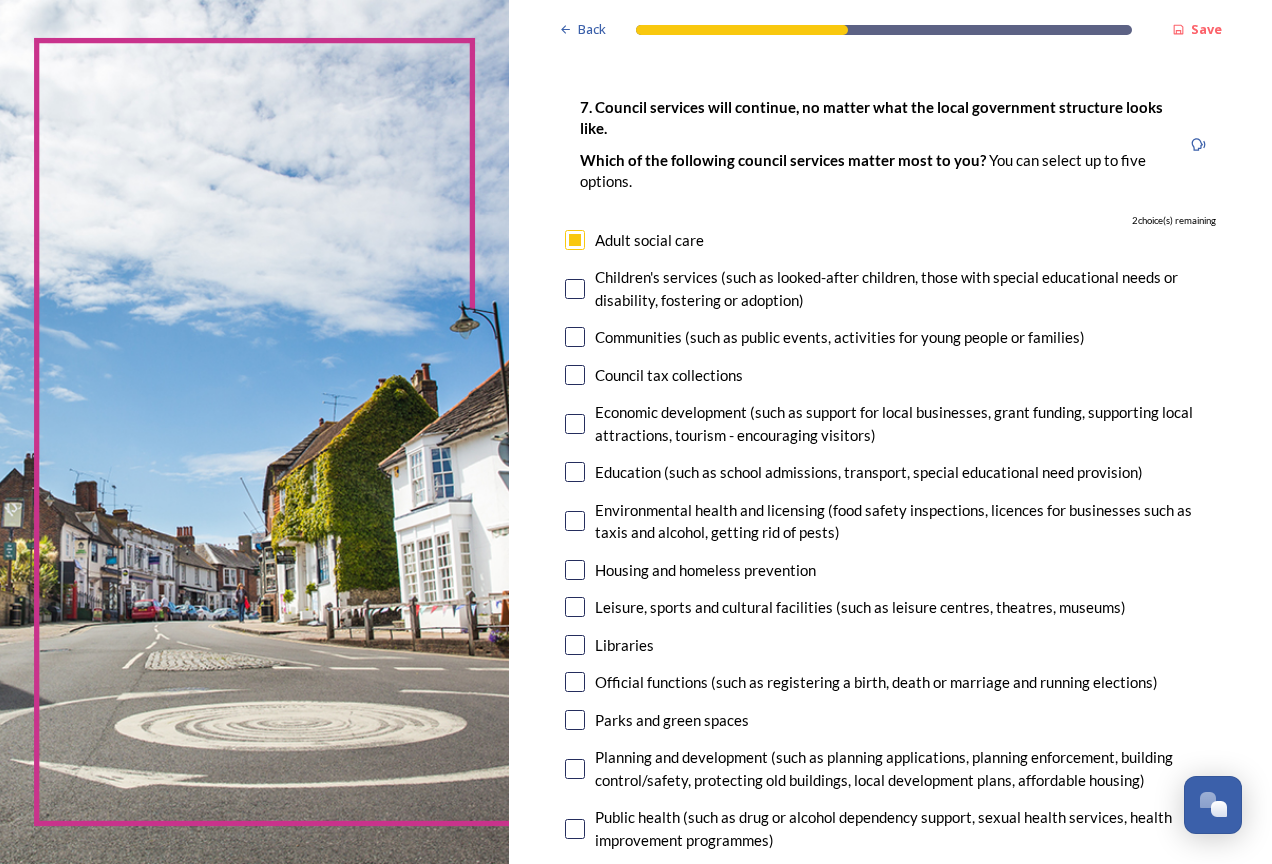 click at bounding box center [575, 472] 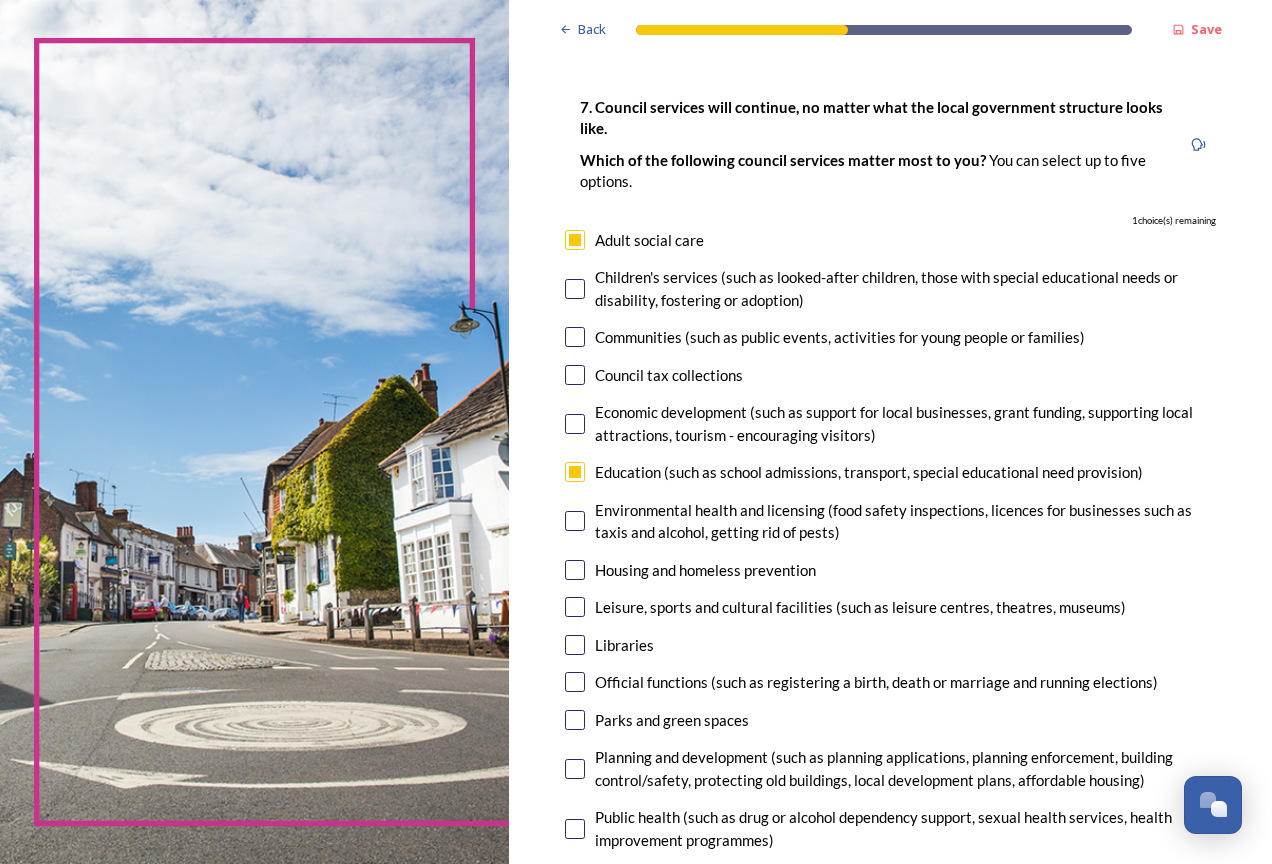 click at bounding box center (575, 570) 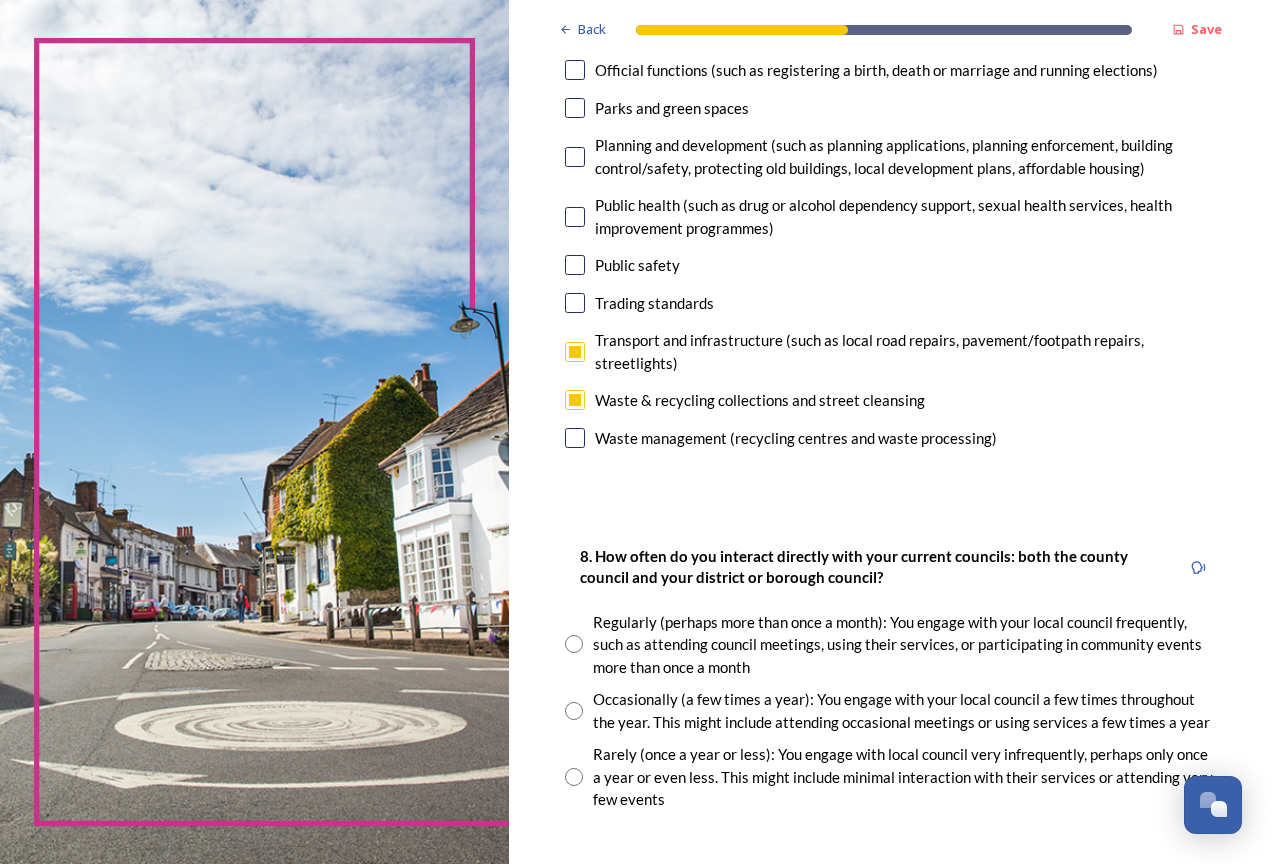 scroll, scrollTop: 900, scrollLeft: 0, axis: vertical 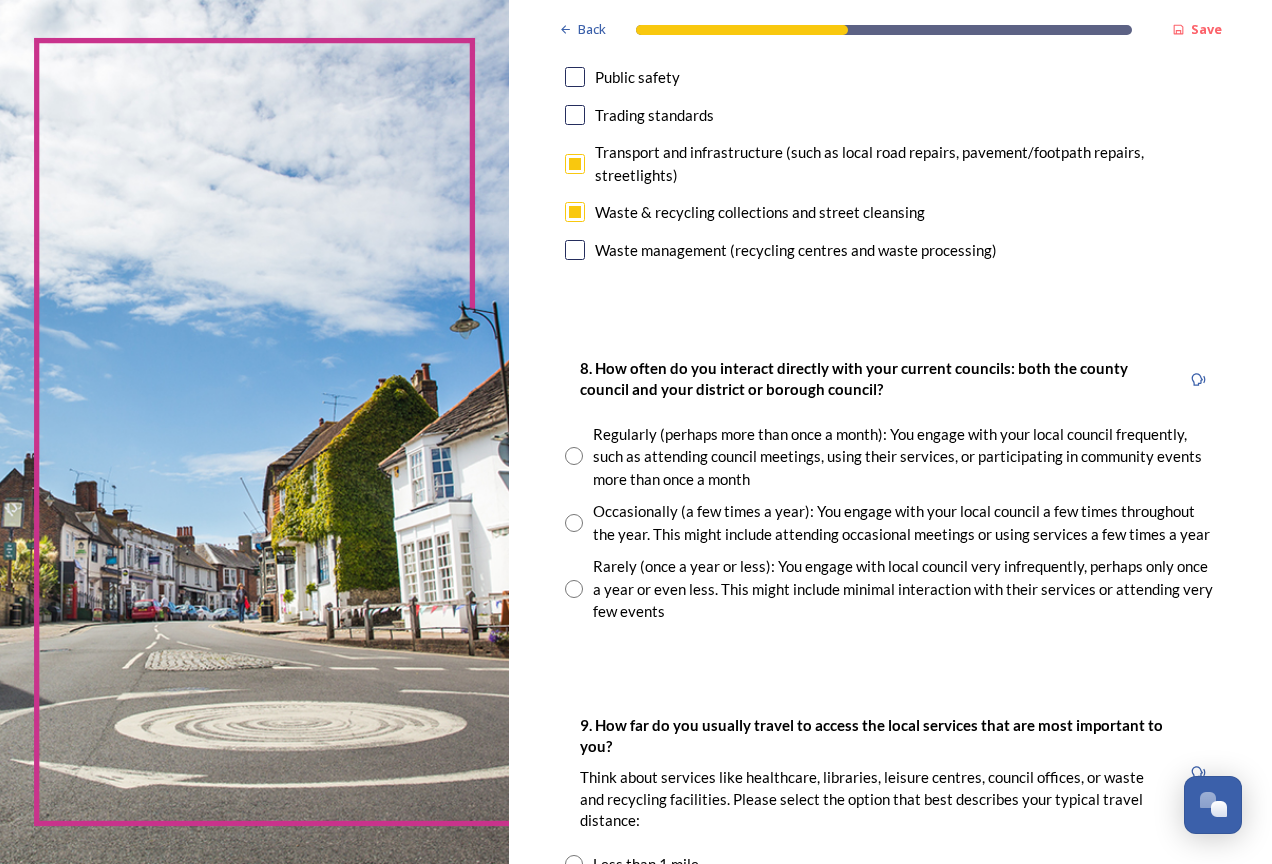 click at bounding box center (574, 589) 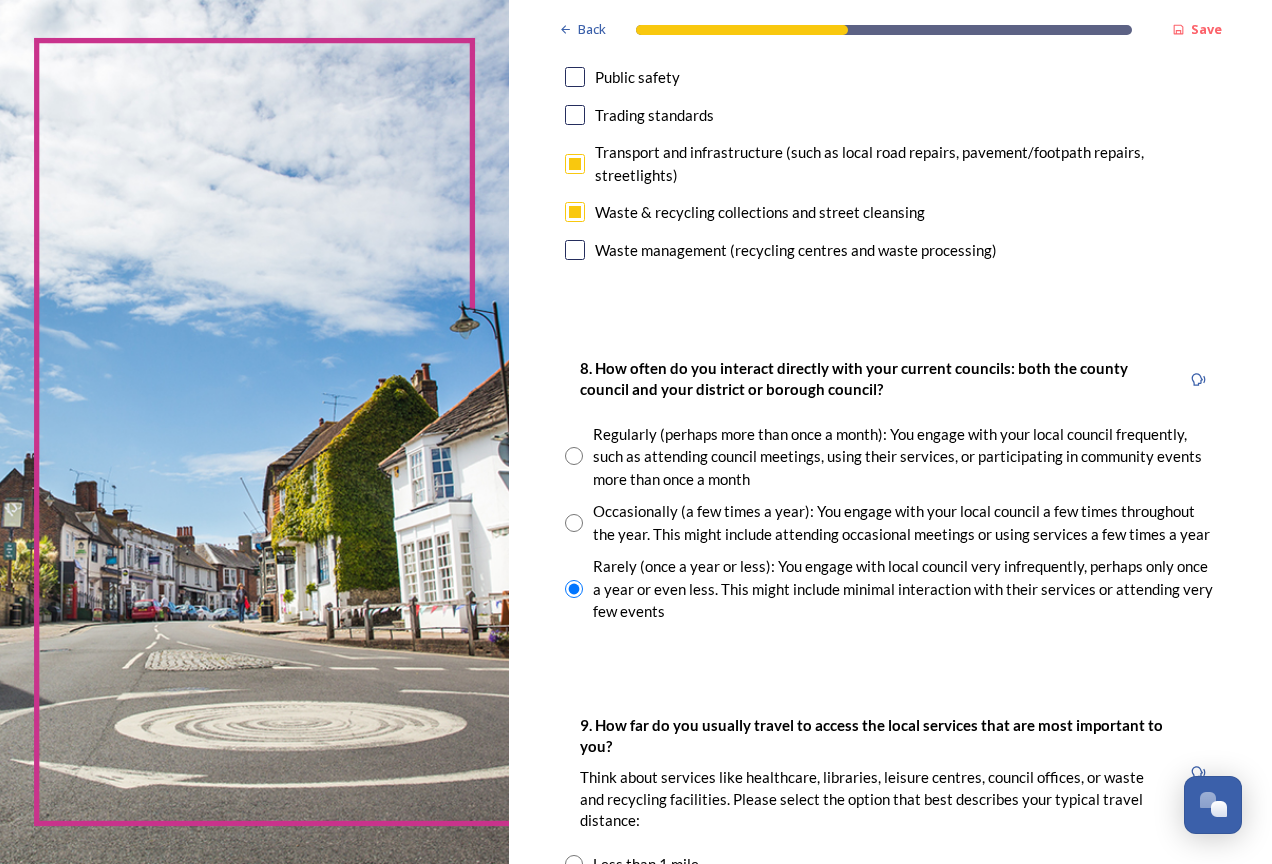 click at bounding box center (574, 523) 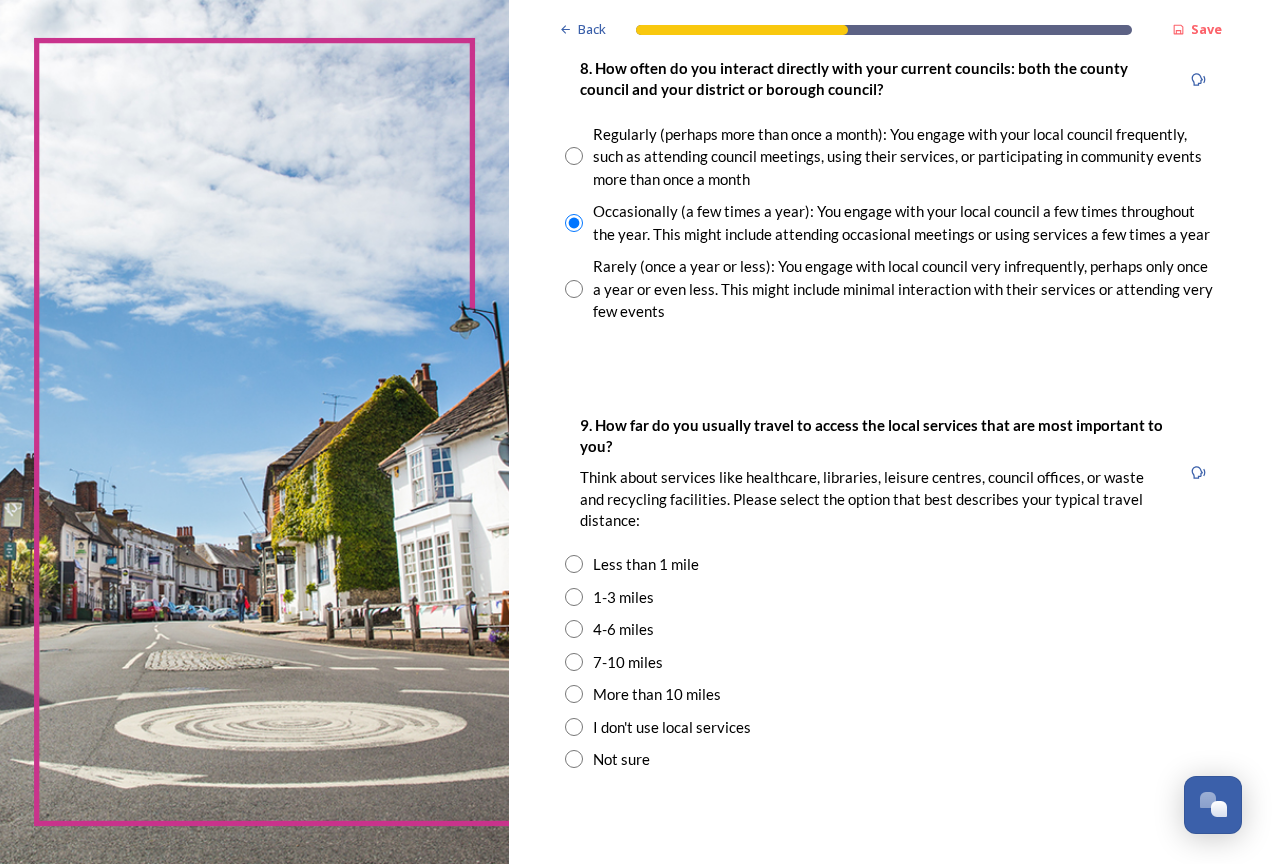 scroll, scrollTop: 1300, scrollLeft: 0, axis: vertical 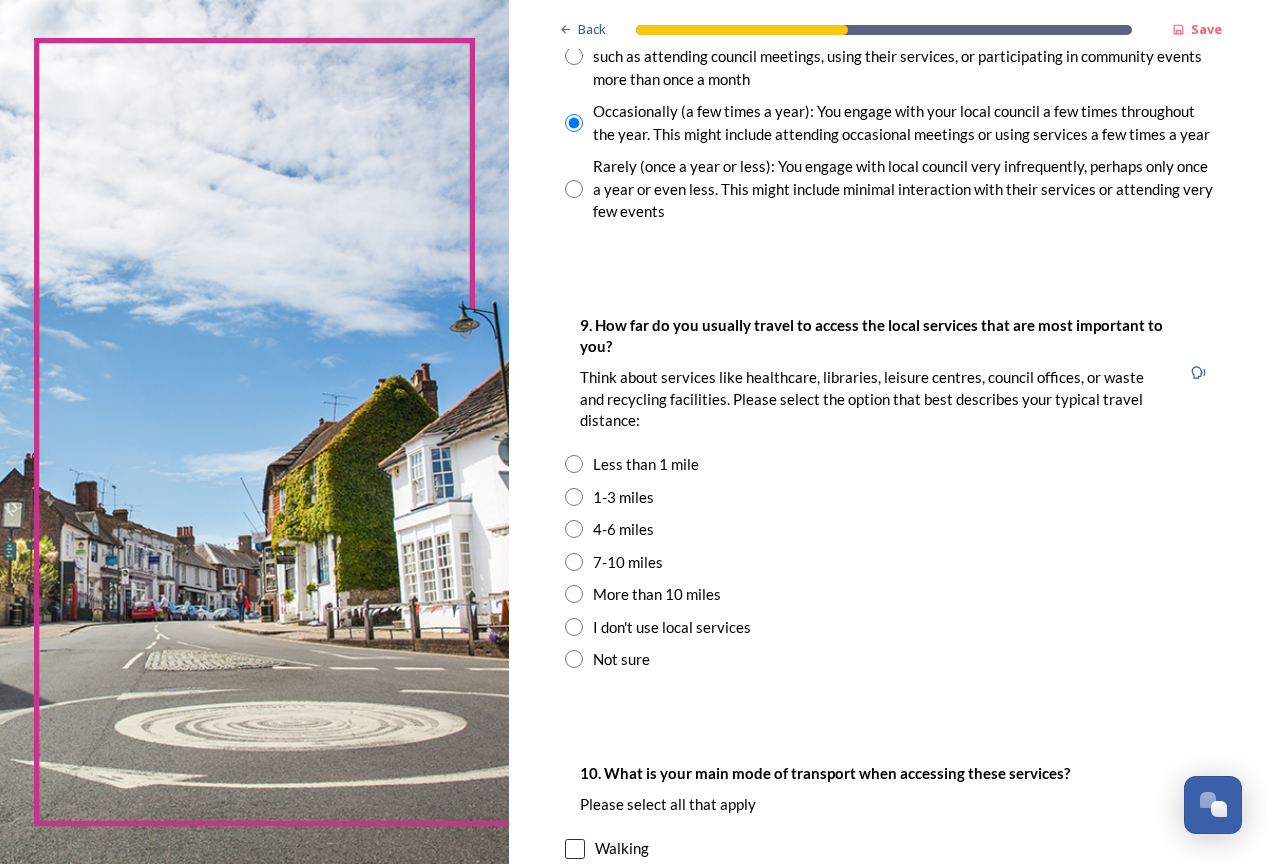 click at bounding box center [574, 562] 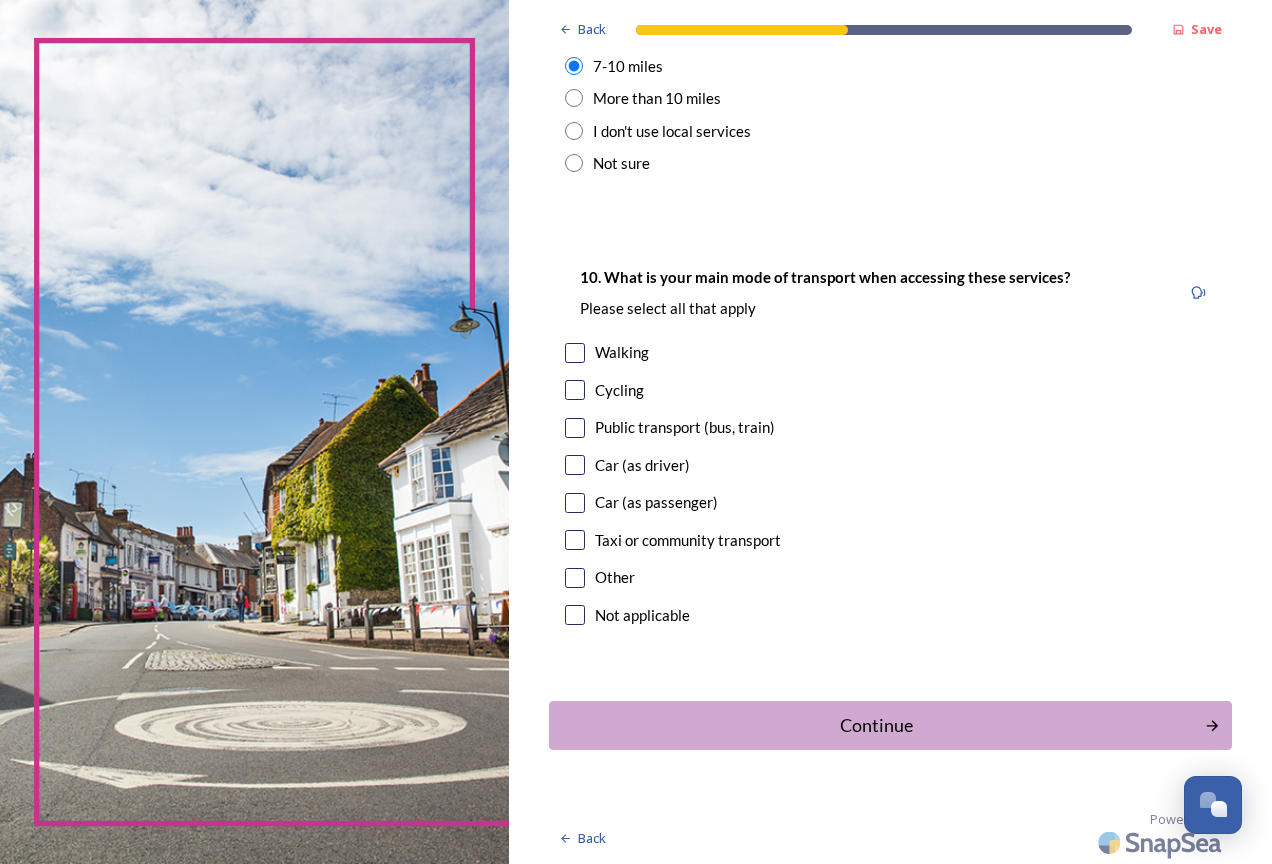 scroll, scrollTop: 1798, scrollLeft: 0, axis: vertical 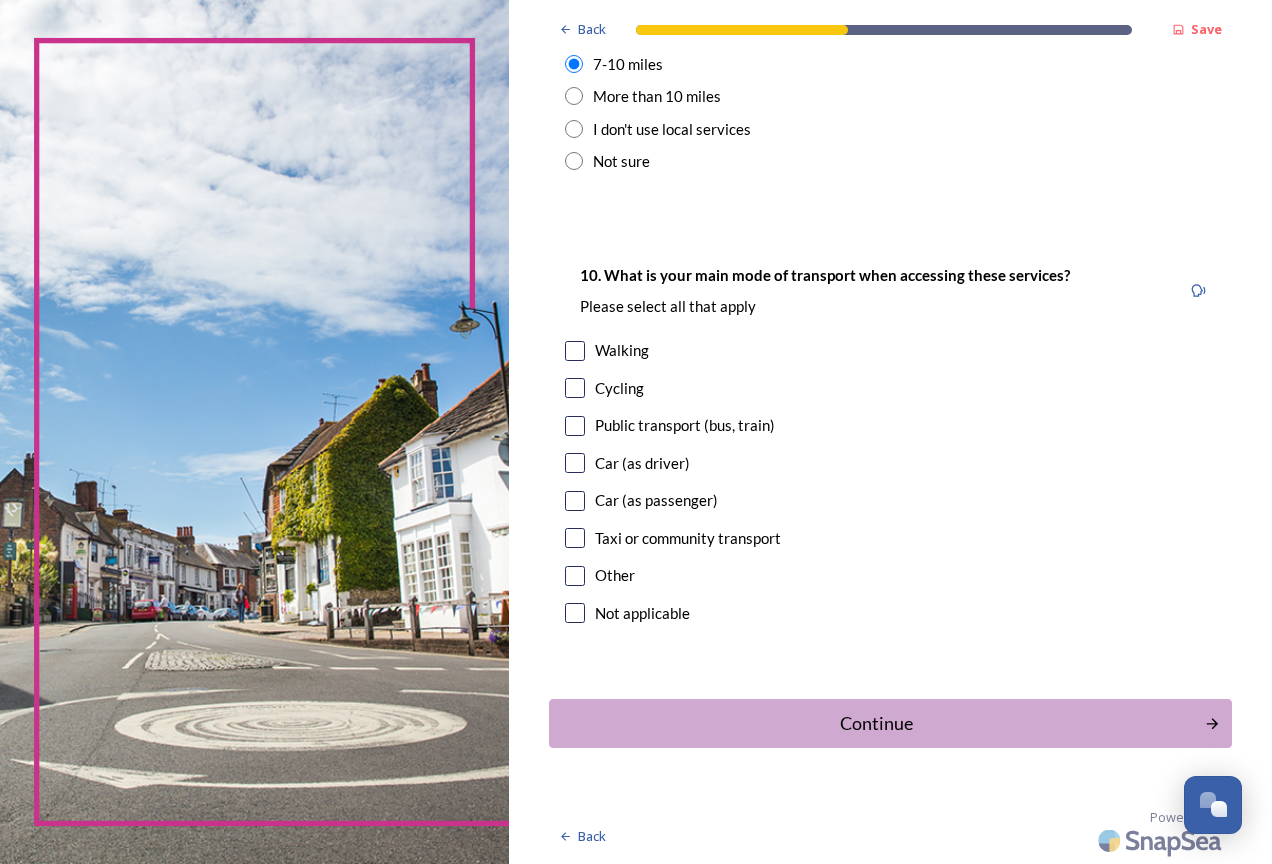 click at bounding box center [575, 463] 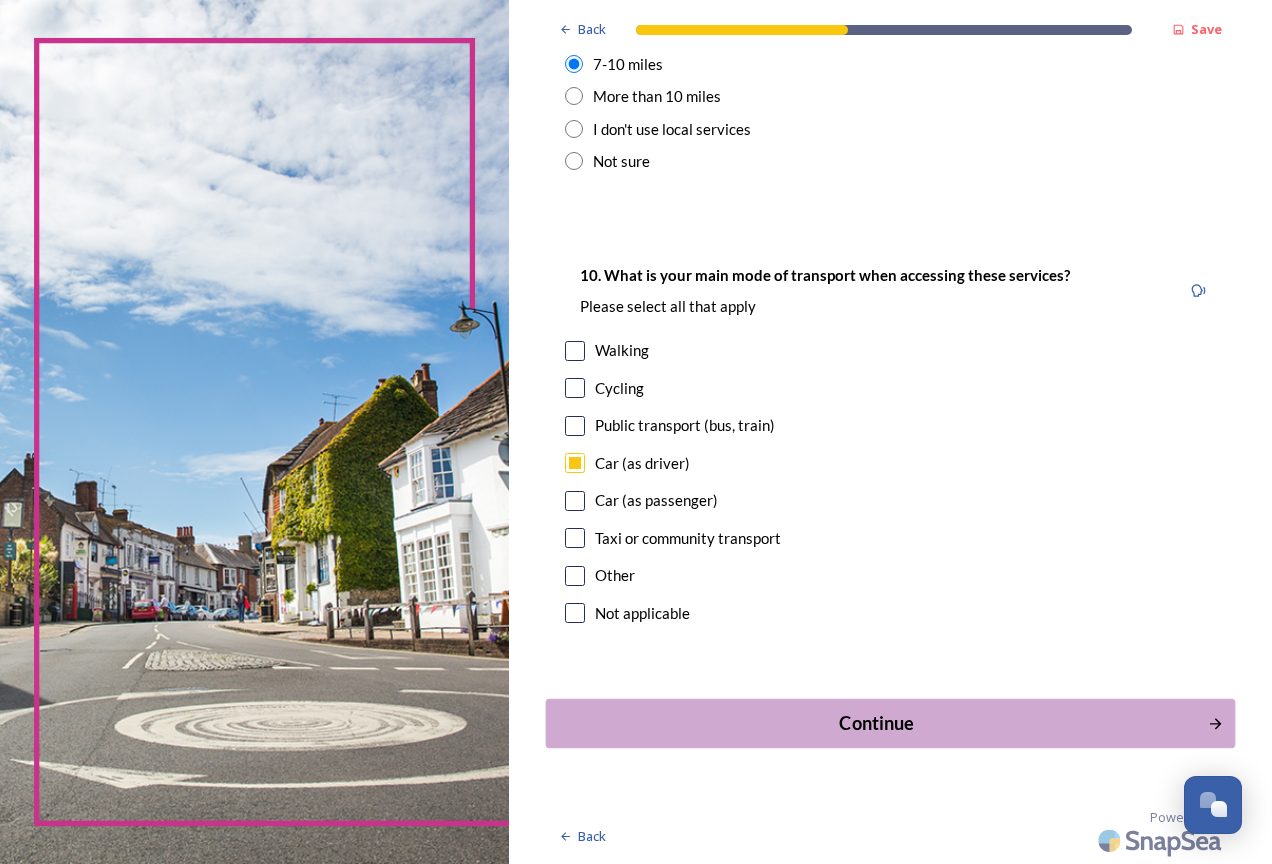 click on "Continue" at bounding box center [876, 723] 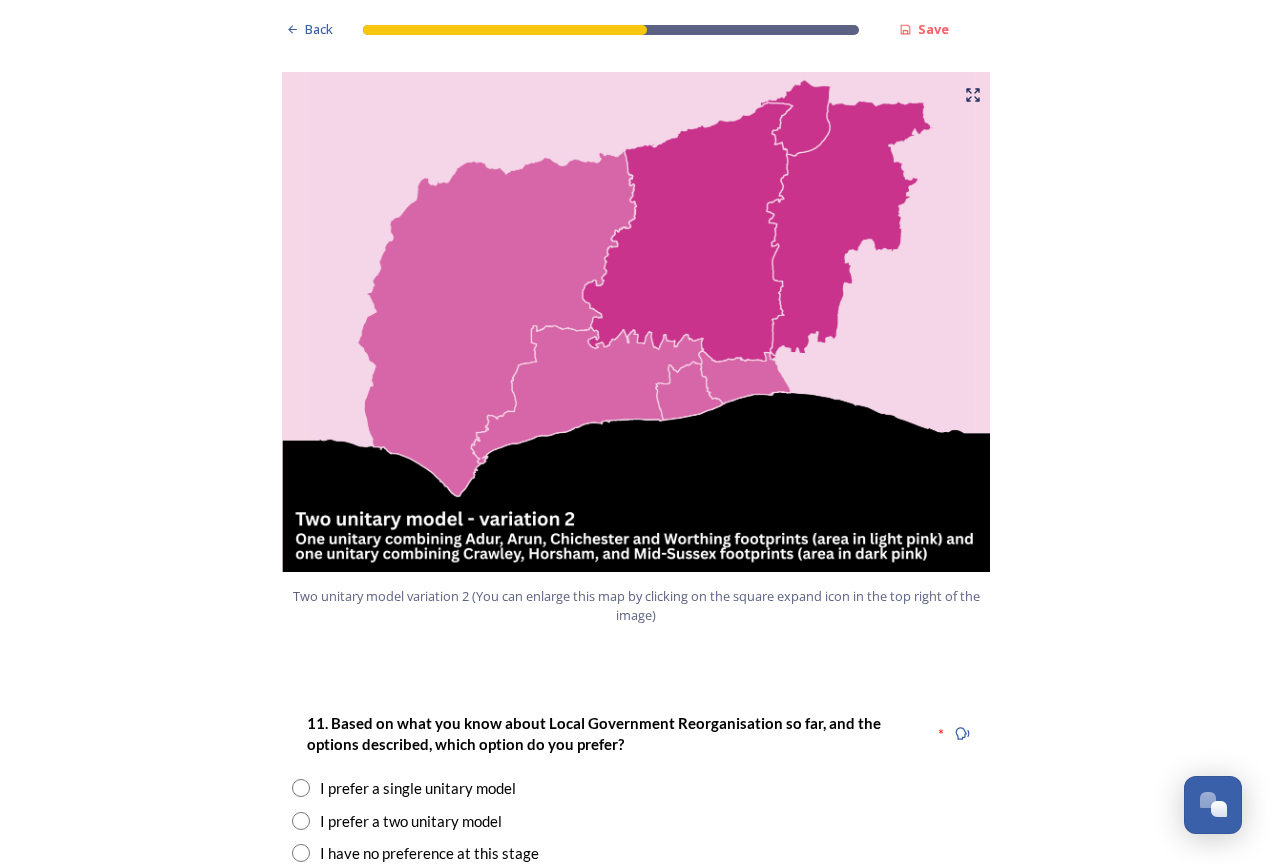 scroll, scrollTop: 2100, scrollLeft: 0, axis: vertical 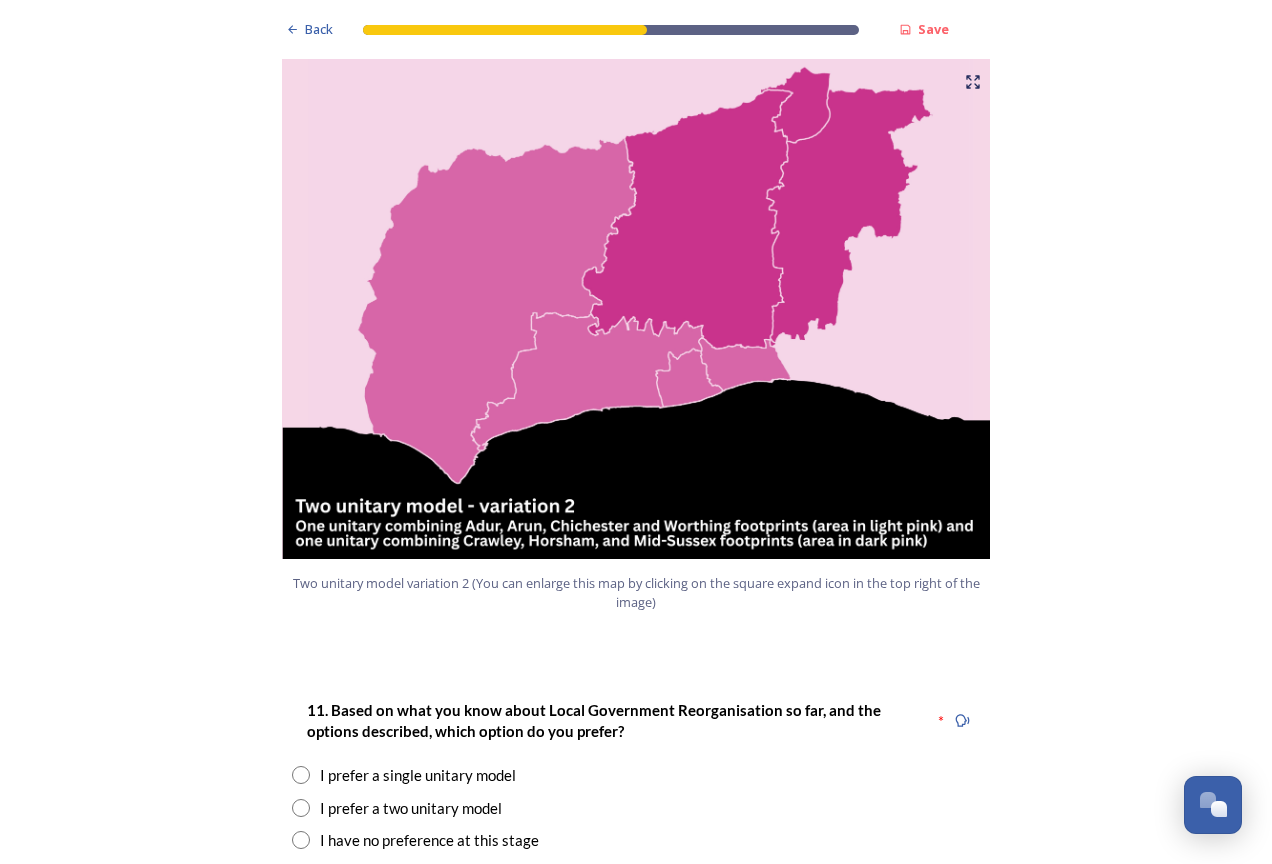 click at bounding box center (301, 808) 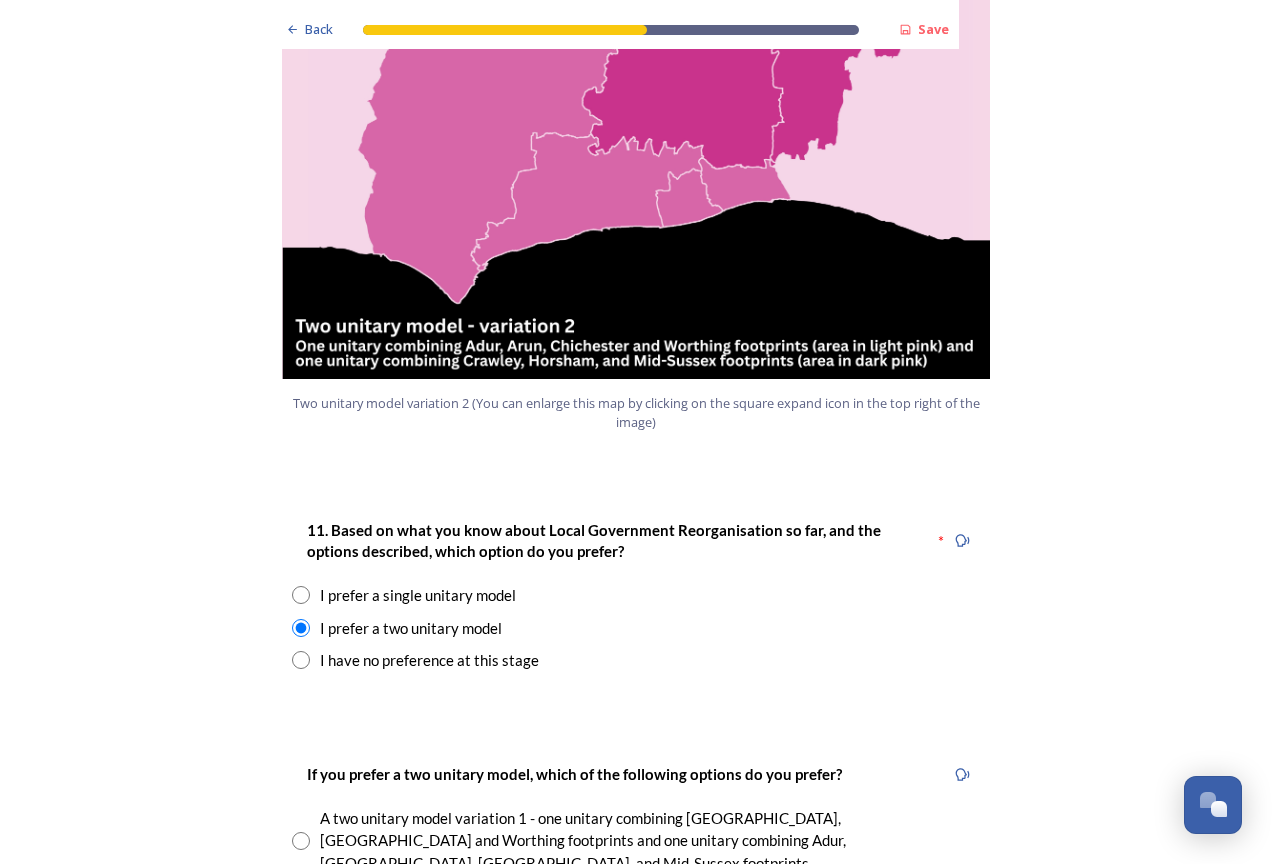 scroll, scrollTop: 2500, scrollLeft: 0, axis: vertical 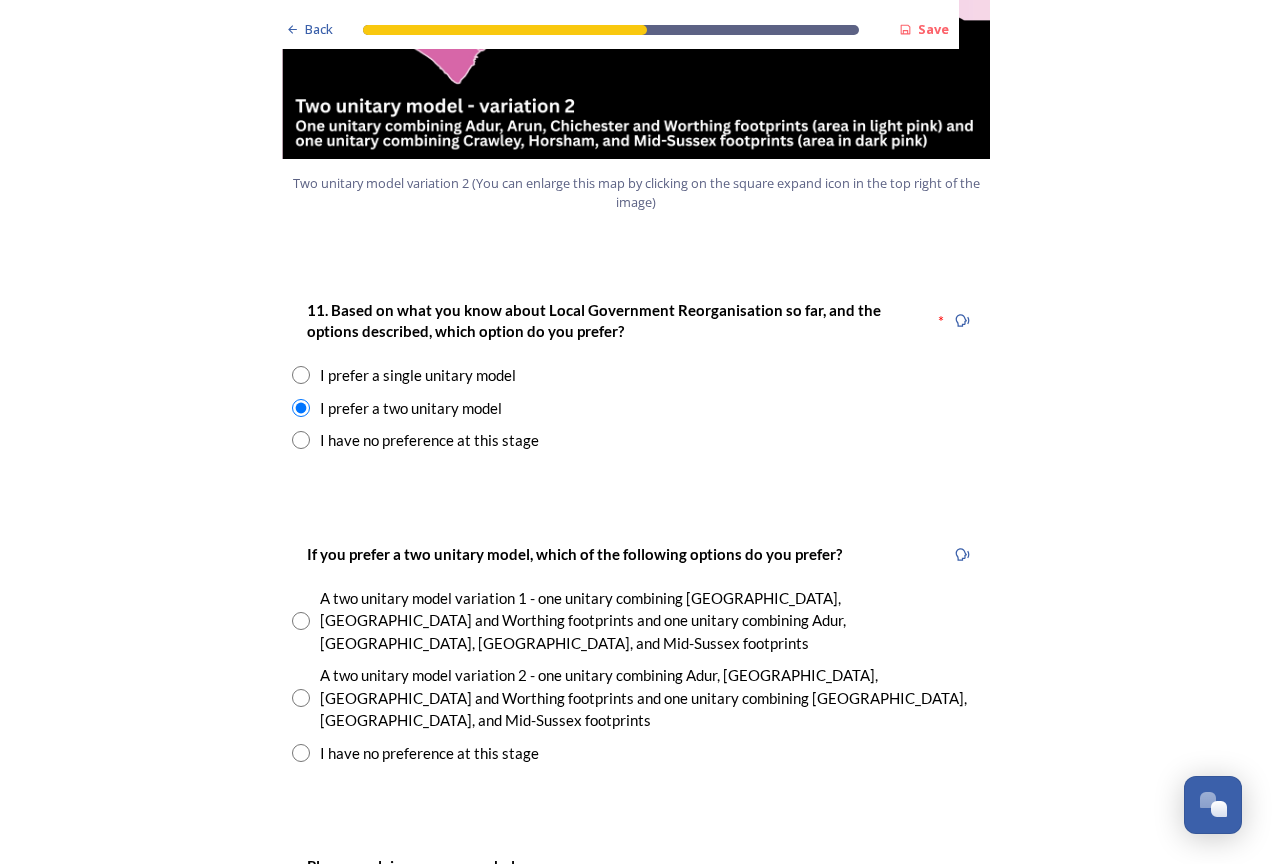 click at bounding box center [301, 698] 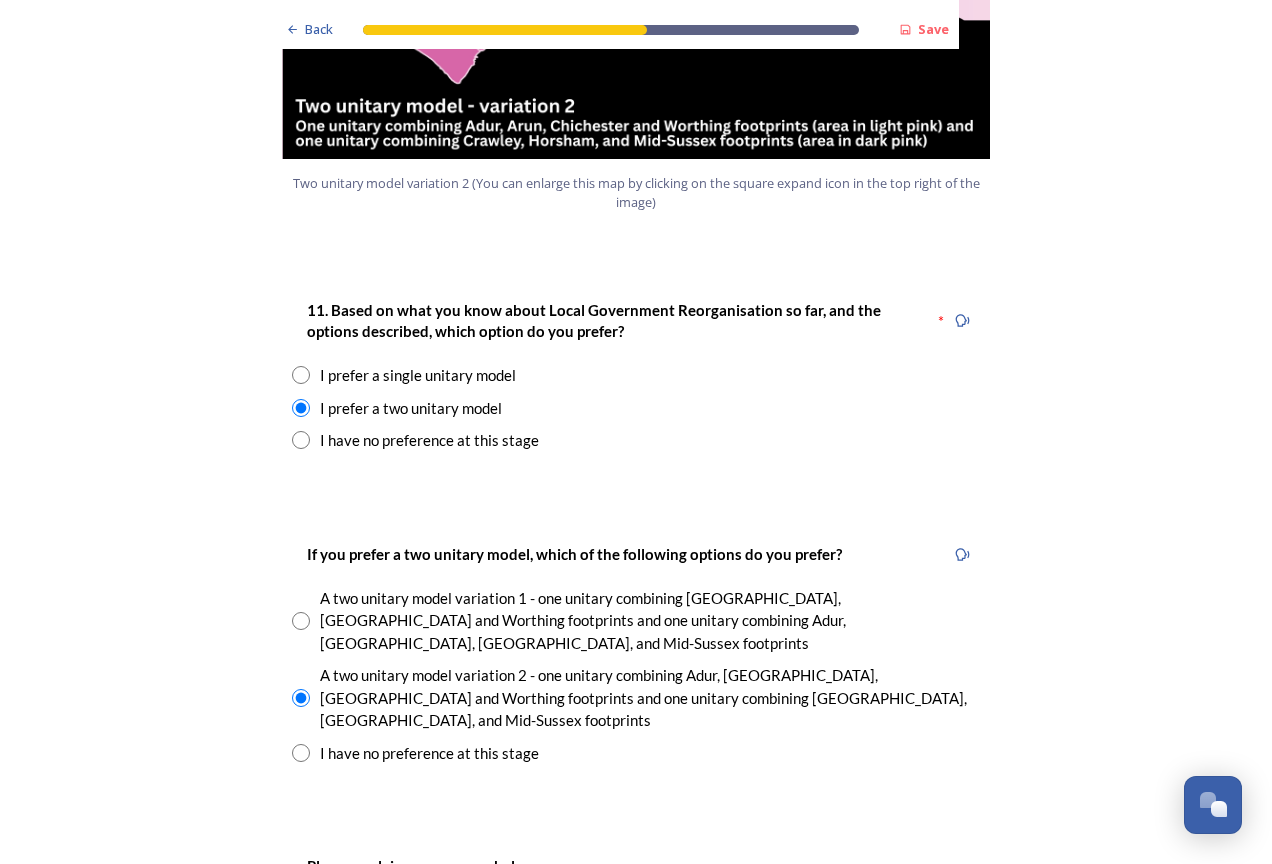 scroll, scrollTop: 2800, scrollLeft: 0, axis: vertical 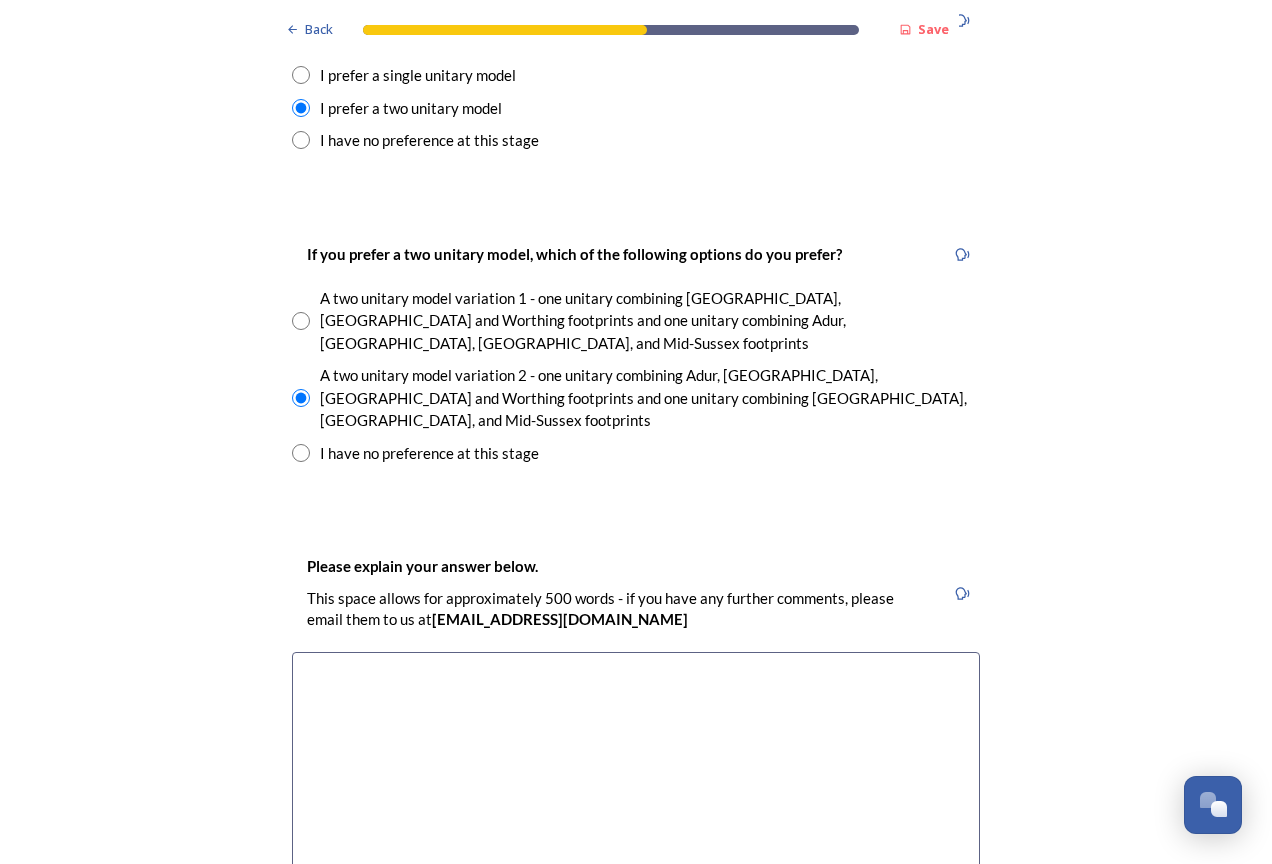 click at bounding box center (636, 764) 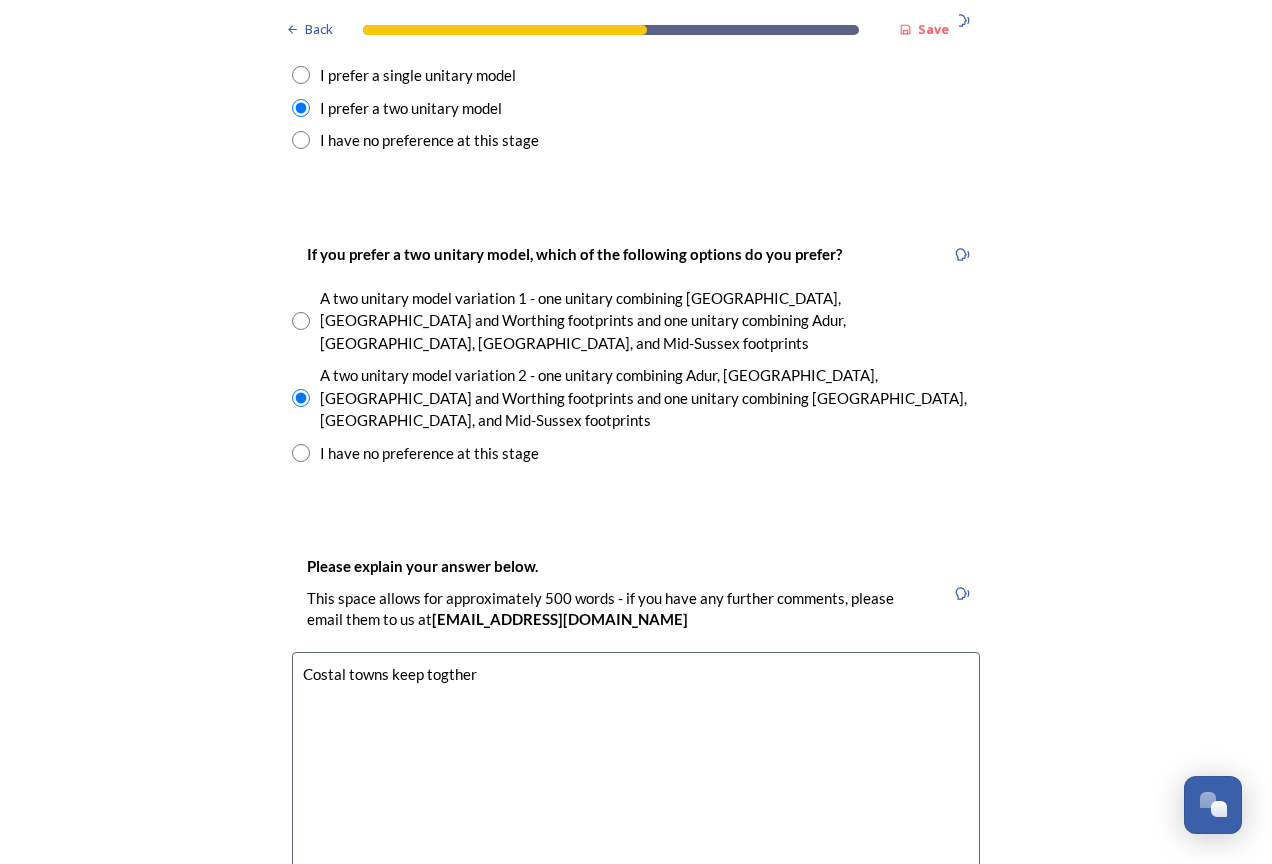 scroll, scrollTop: 2700, scrollLeft: 0, axis: vertical 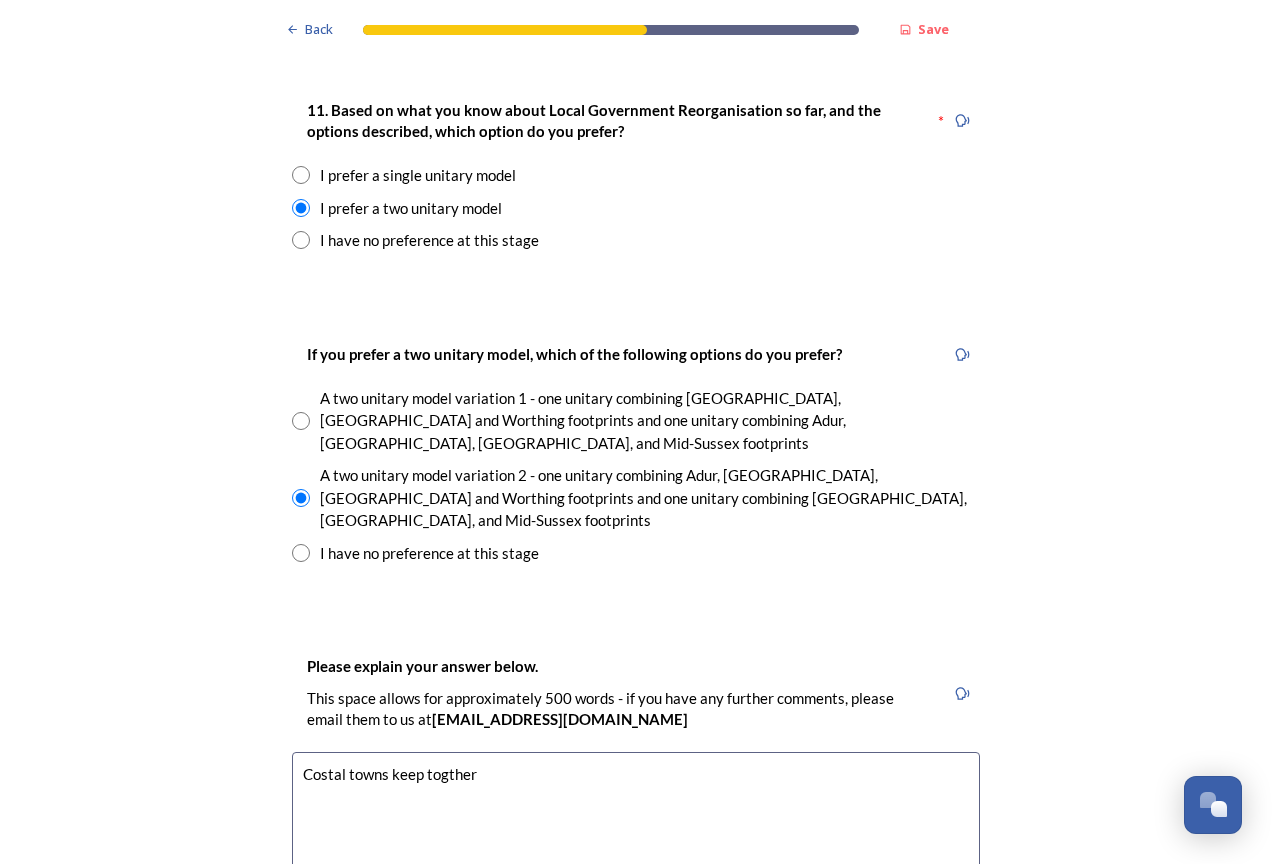 click on "Costal towns keep togther" at bounding box center (636, 864) 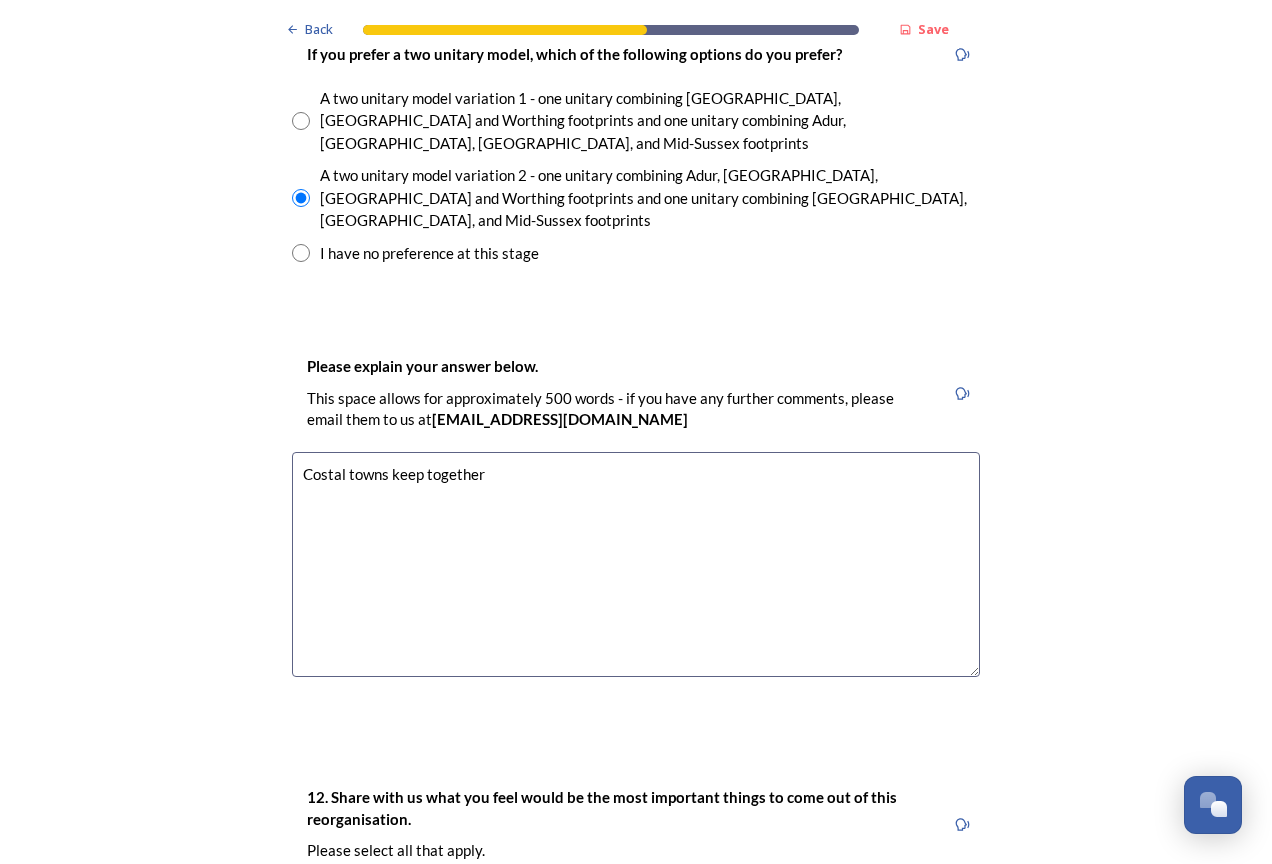 scroll, scrollTop: 3400, scrollLeft: 0, axis: vertical 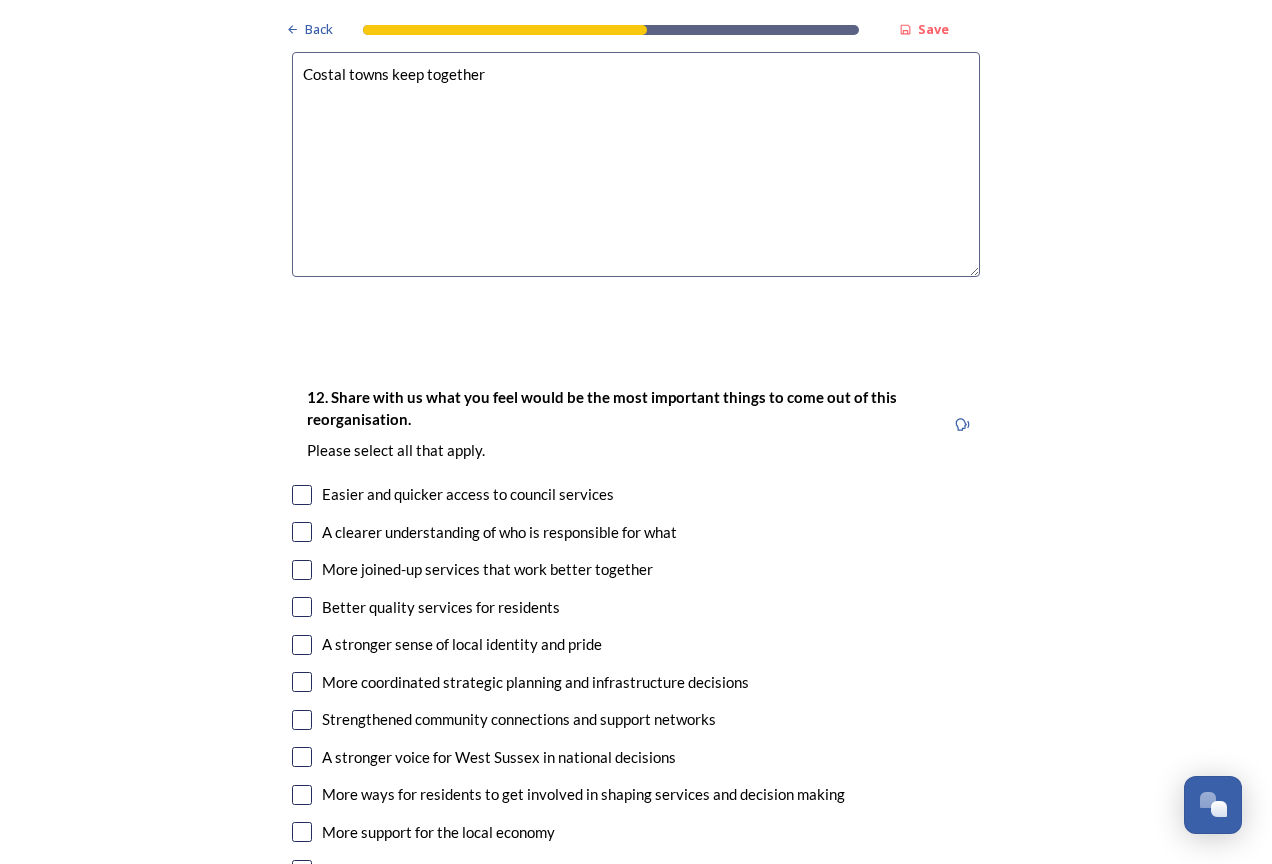 type on "Costal towns keep together" 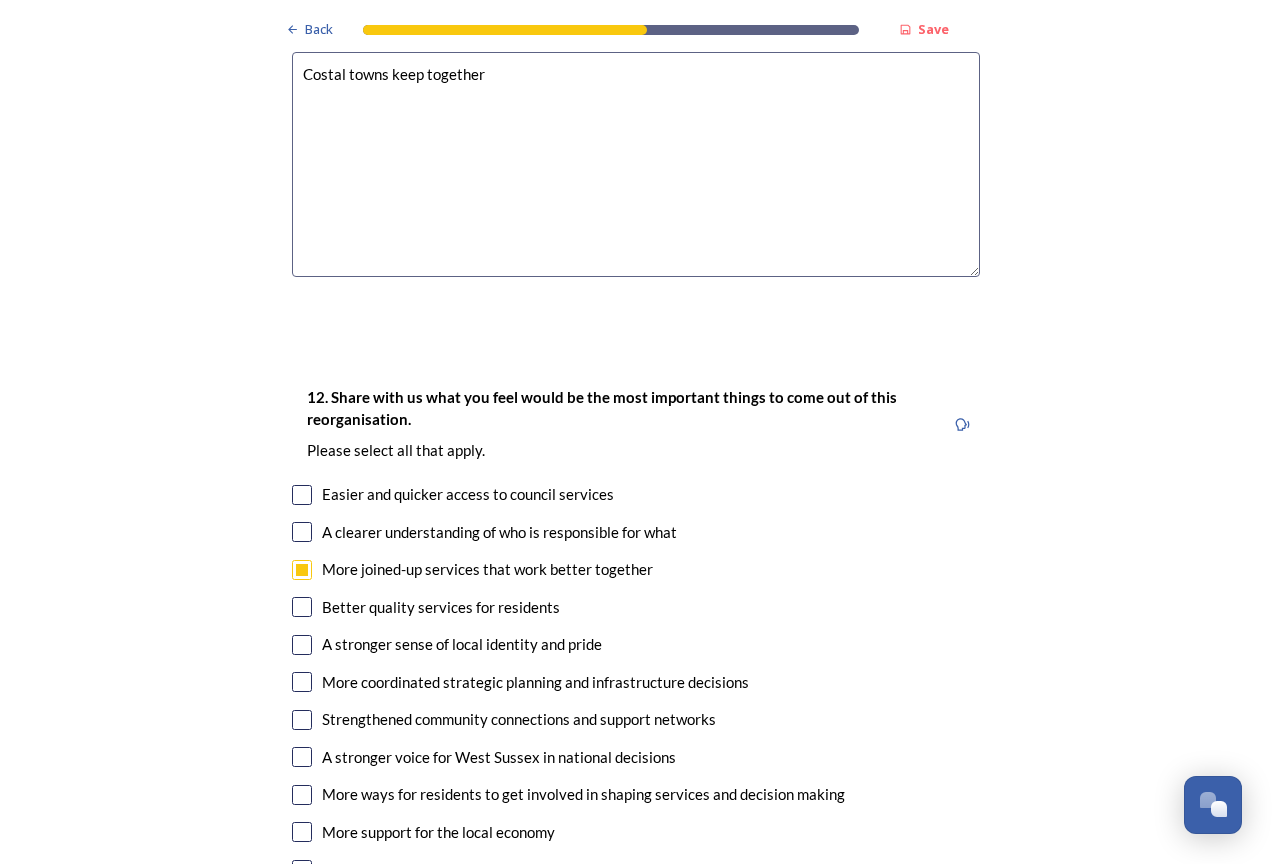 click at bounding box center [302, 682] 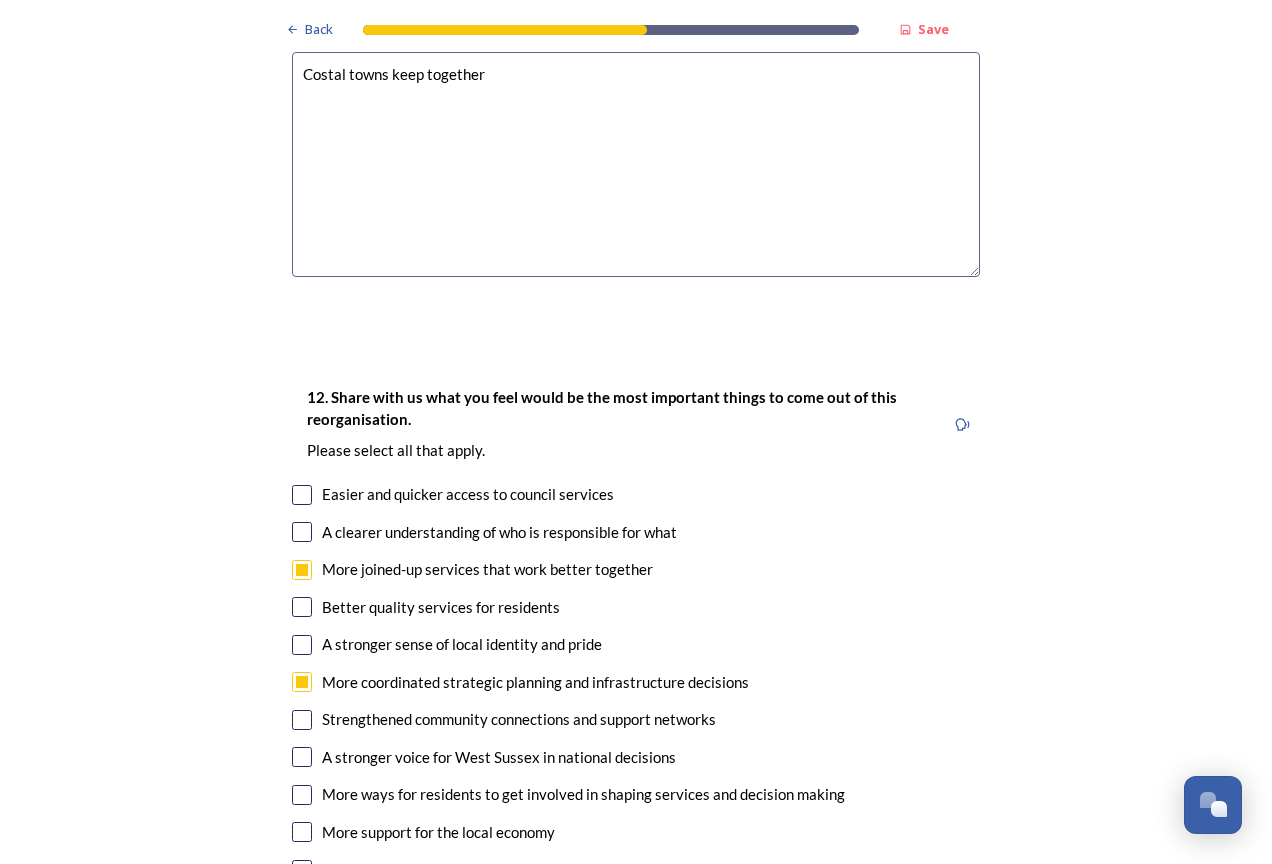 click at bounding box center (302, 757) 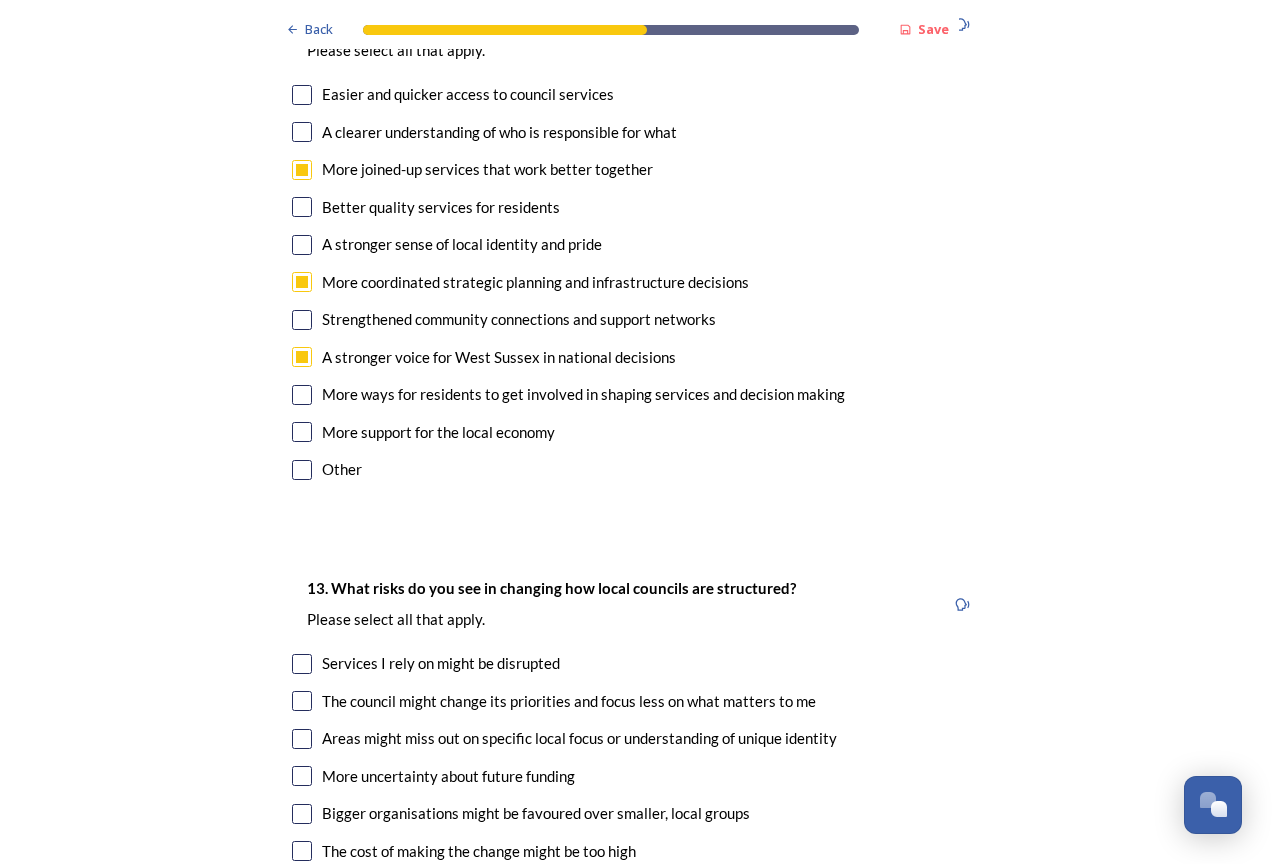 scroll, scrollTop: 3900, scrollLeft: 0, axis: vertical 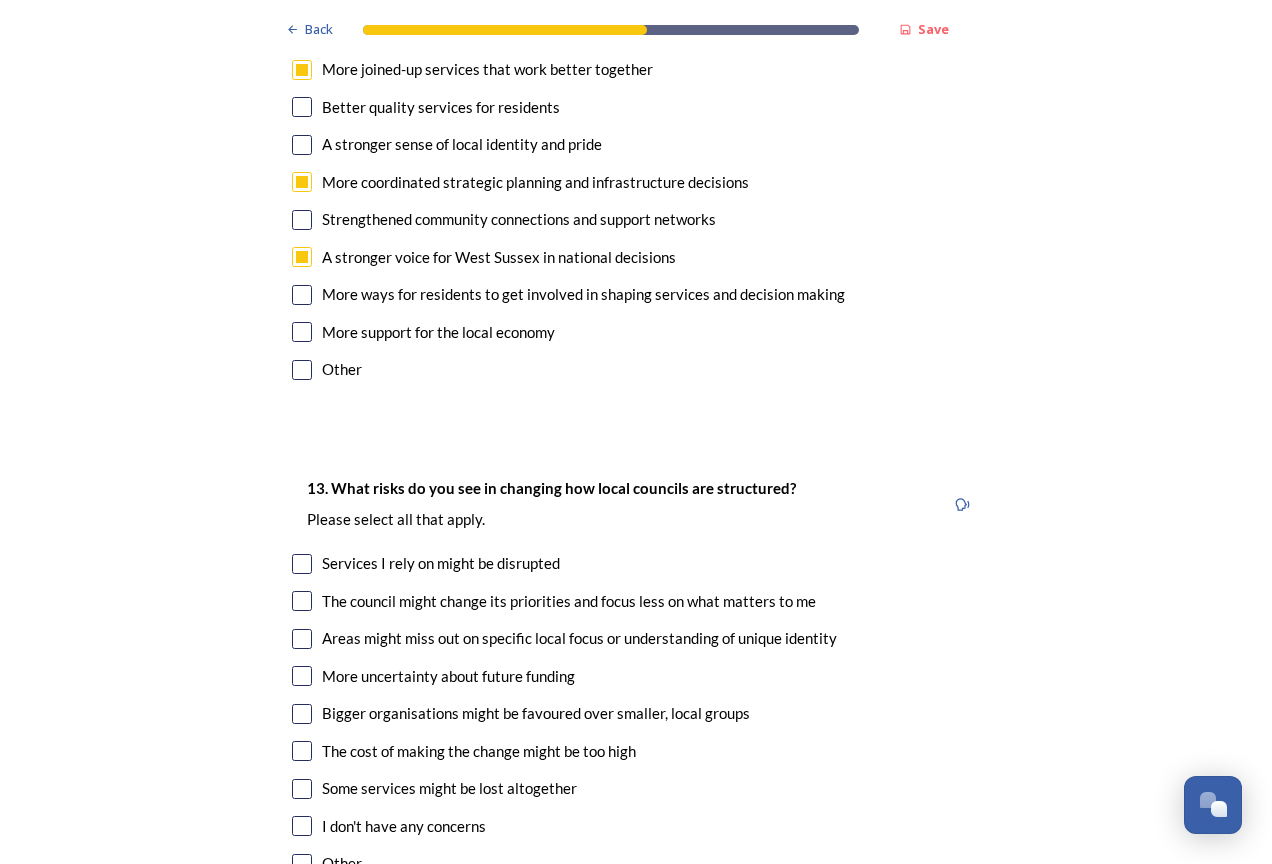 click at bounding box center [302, 714] 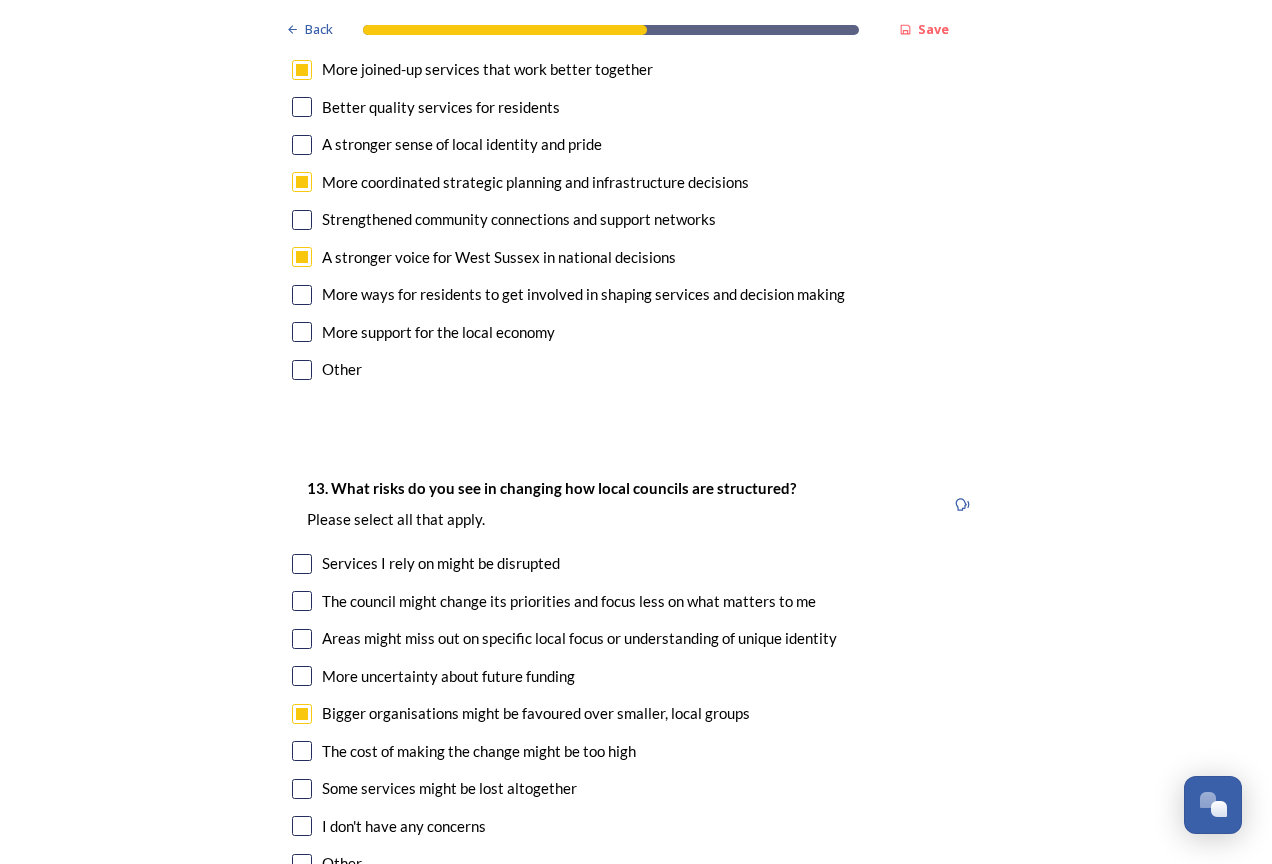 click at bounding box center [302, 751] 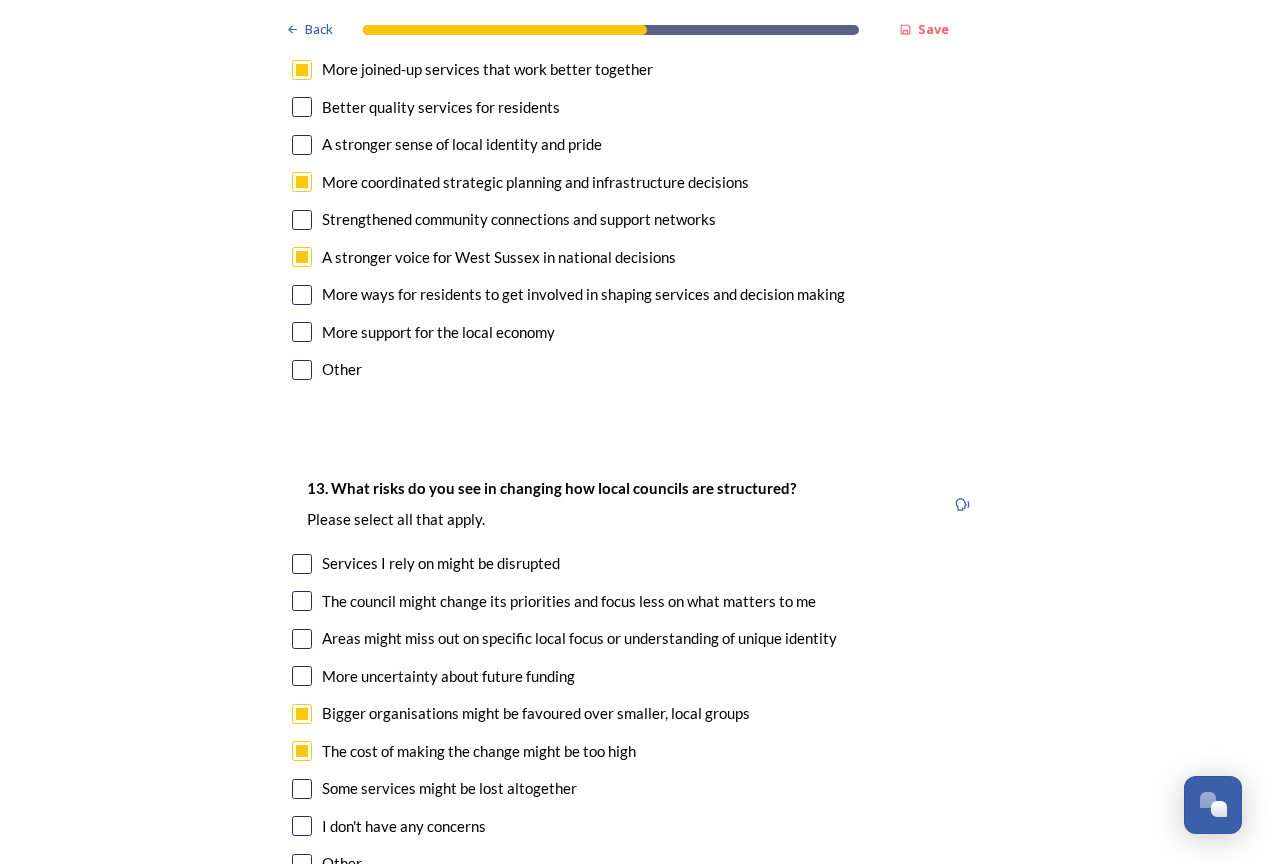 click at bounding box center (302, 789) 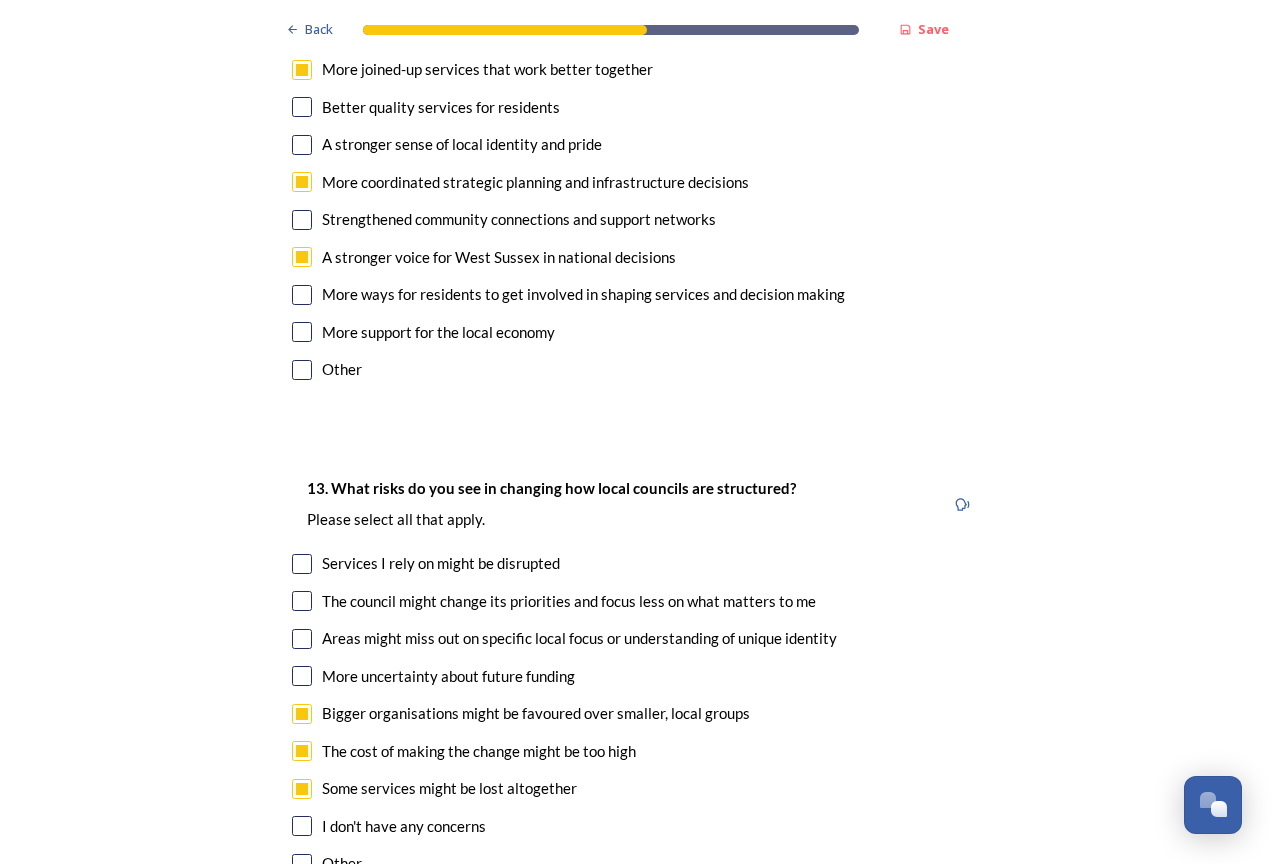 click on "Areas might miss out on specific local focus or understanding of unique identity" at bounding box center (636, 638) 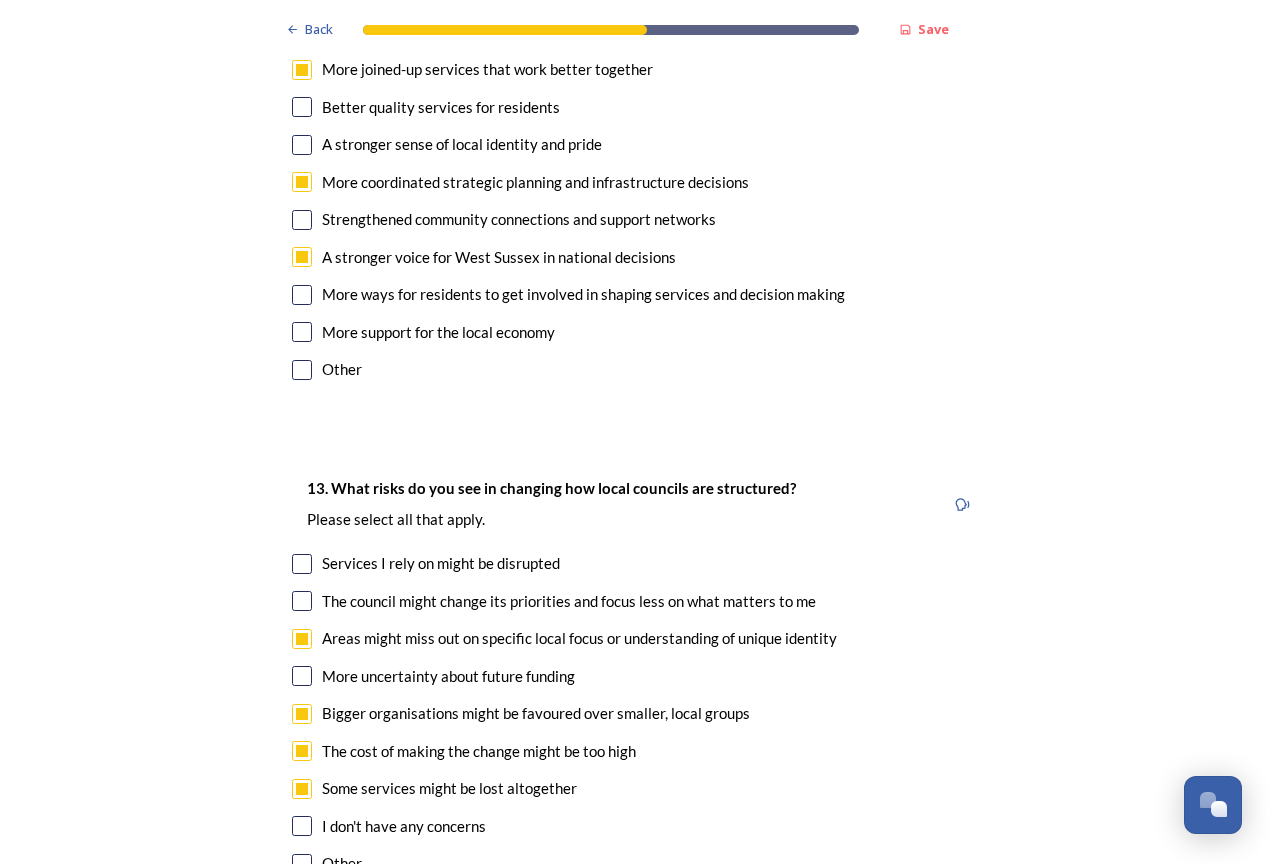 checkbox on "true" 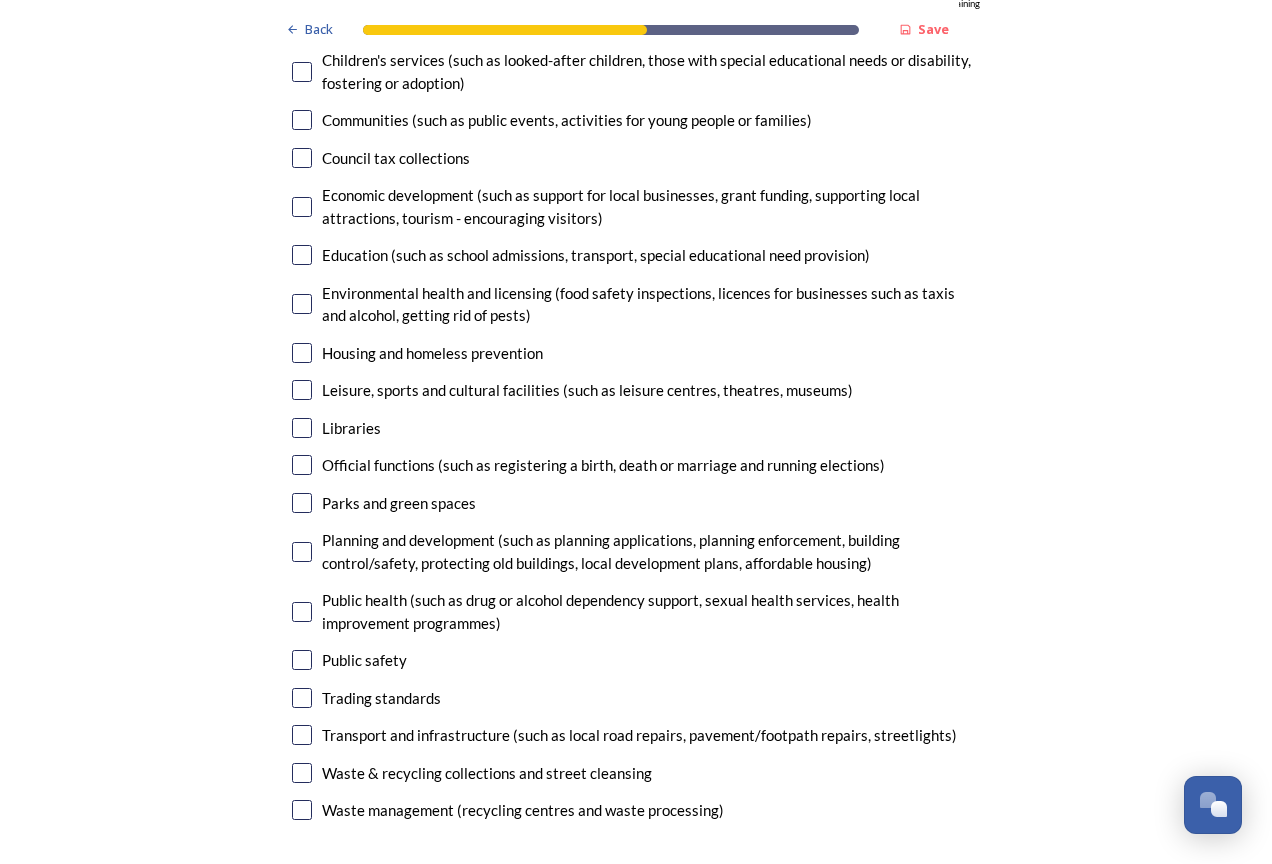 scroll, scrollTop: 5000, scrollLeft: 0, axis: vertical 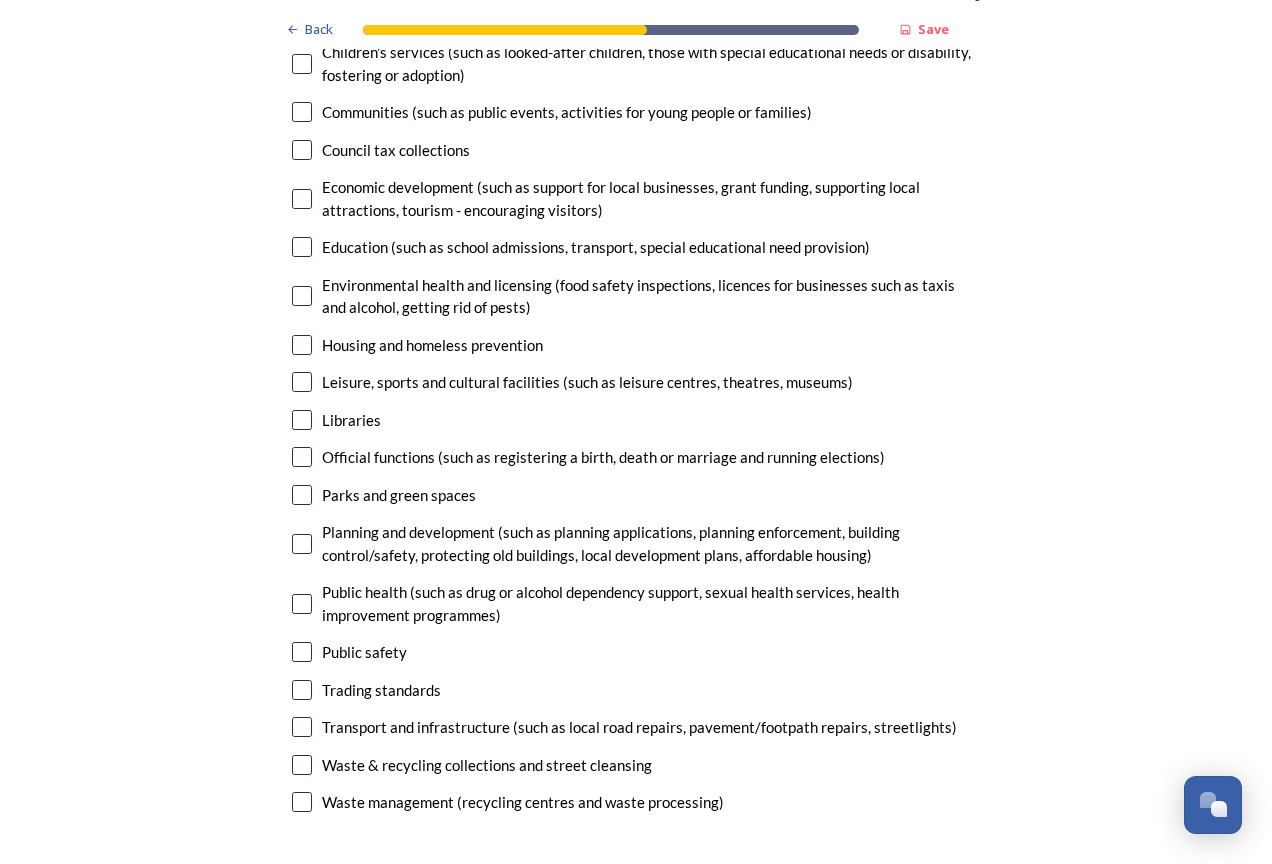click at bounding box center (302, 765) 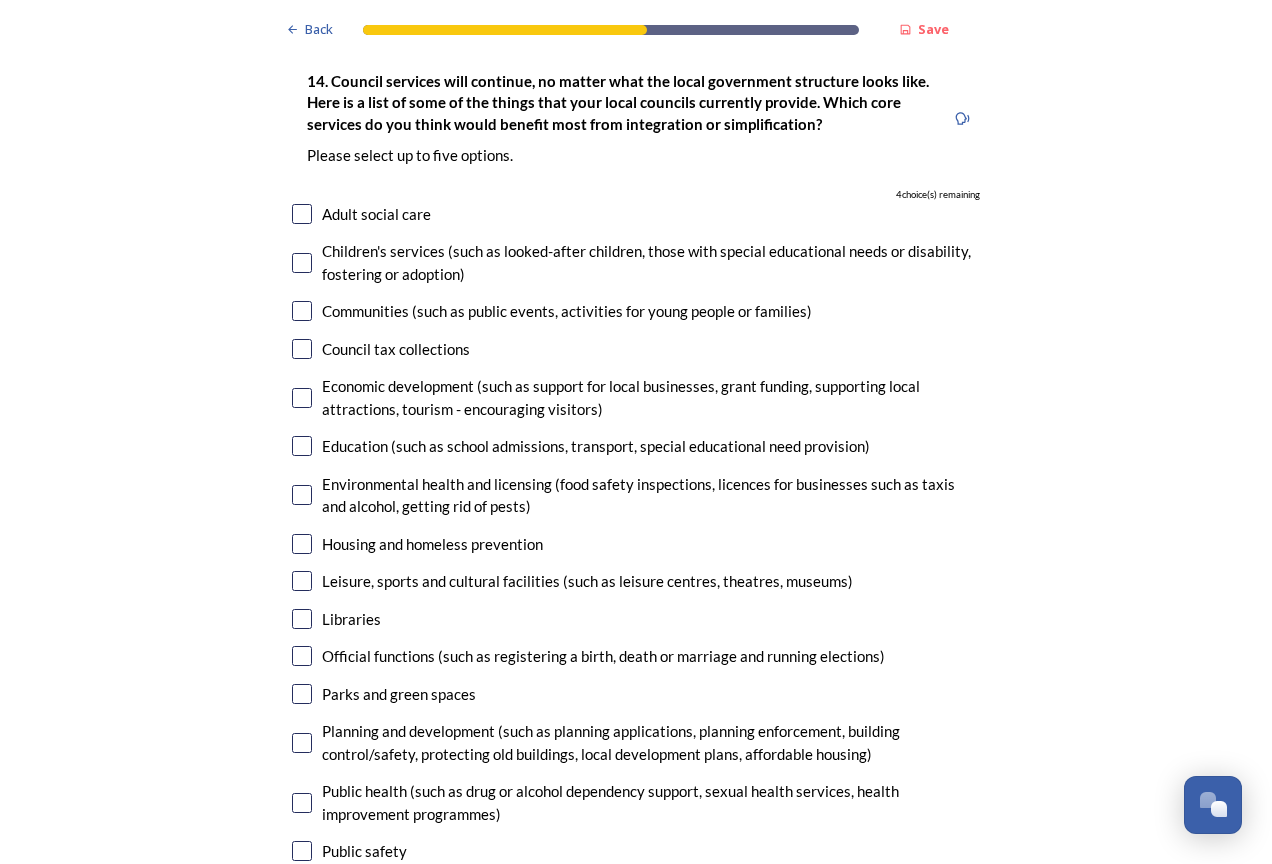 scroll, scrollTop: 4800, scrollLeft: 0, axis: vertical 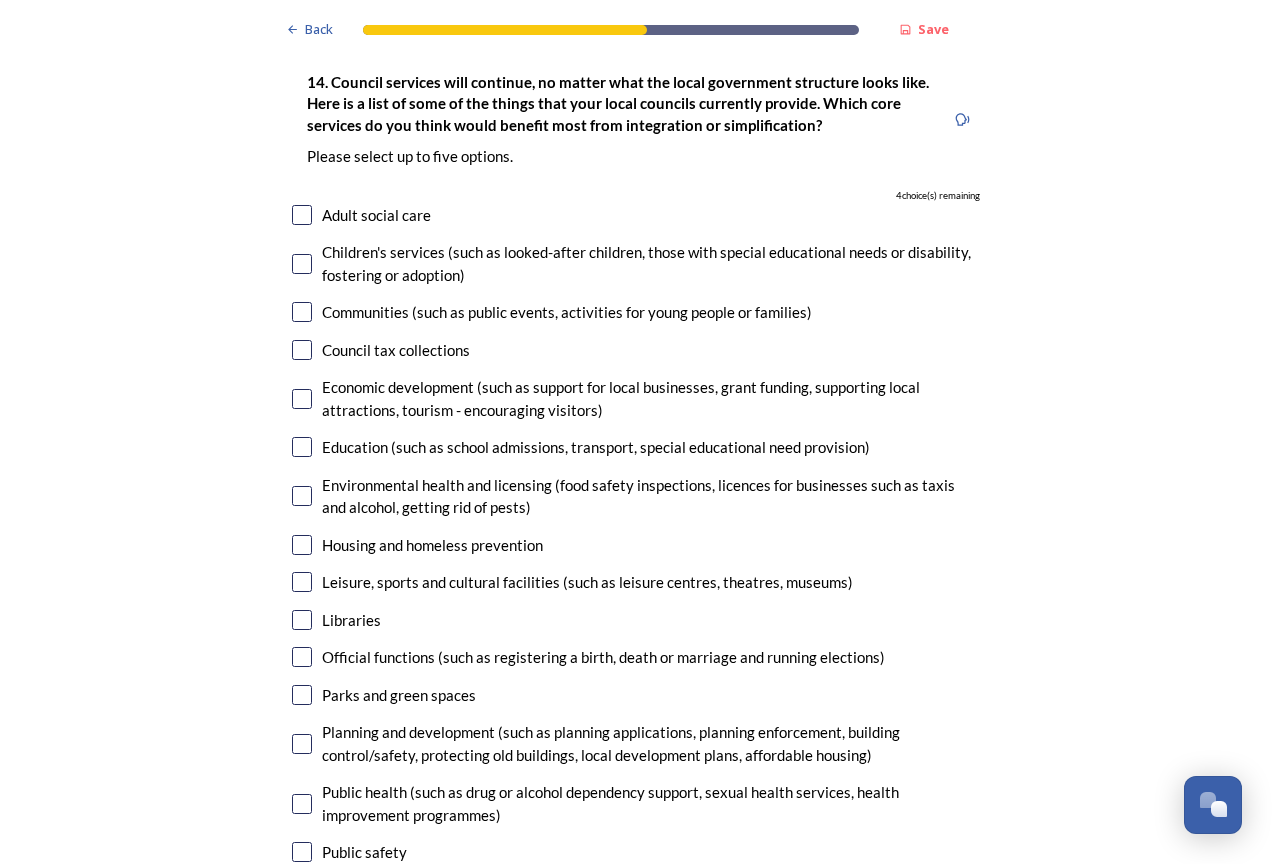 click at bounding box center [302, 744] 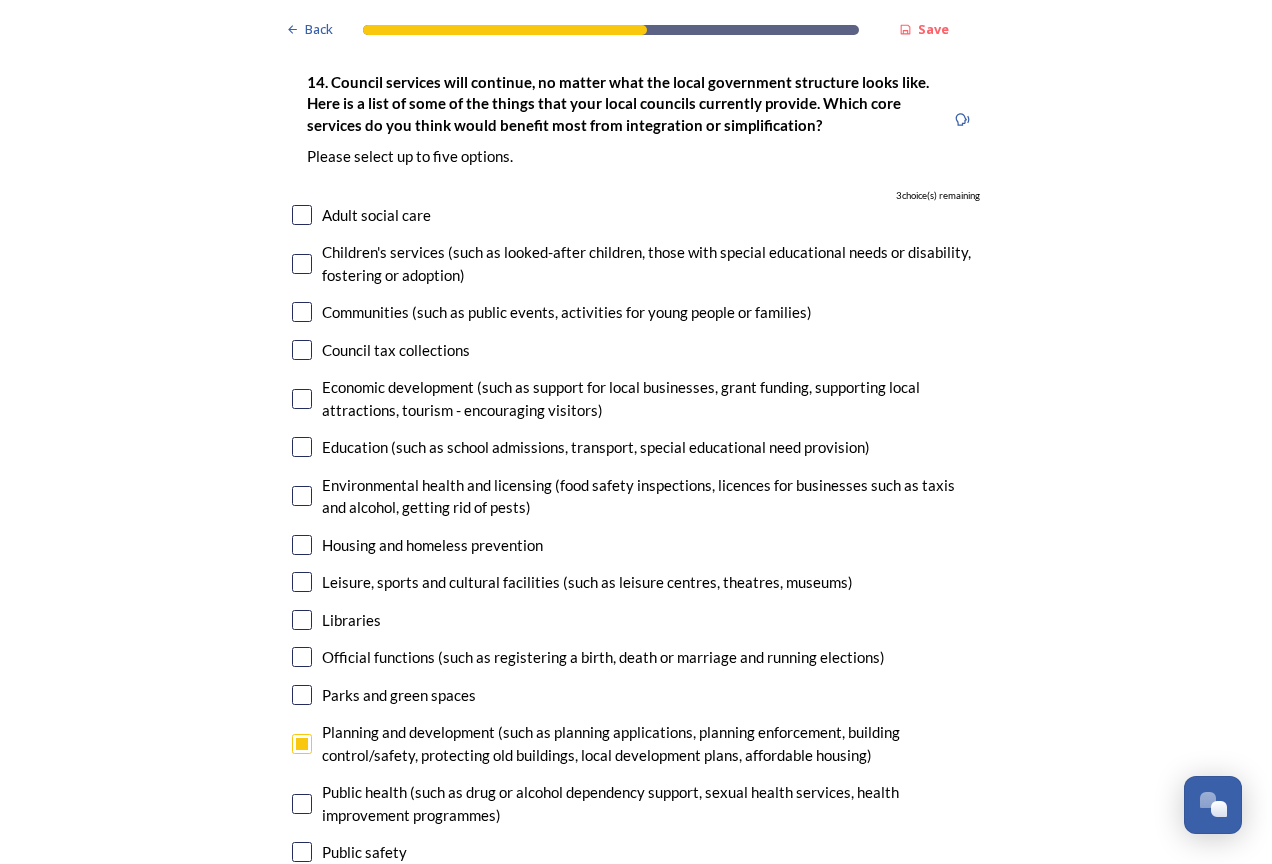 click at bounding box center [302, 545] 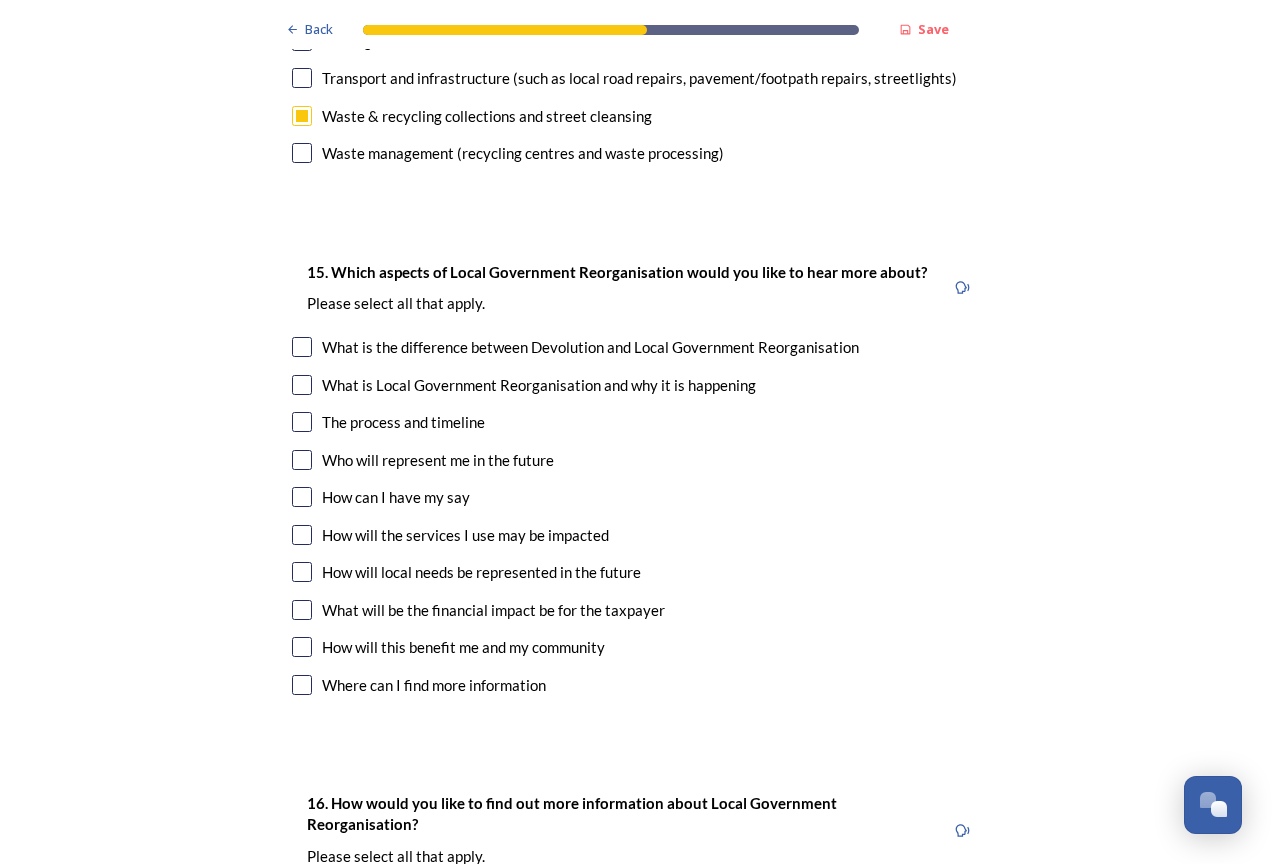 scroll, scrollTop: 5600, scrollLeft: 0, axis: vertical 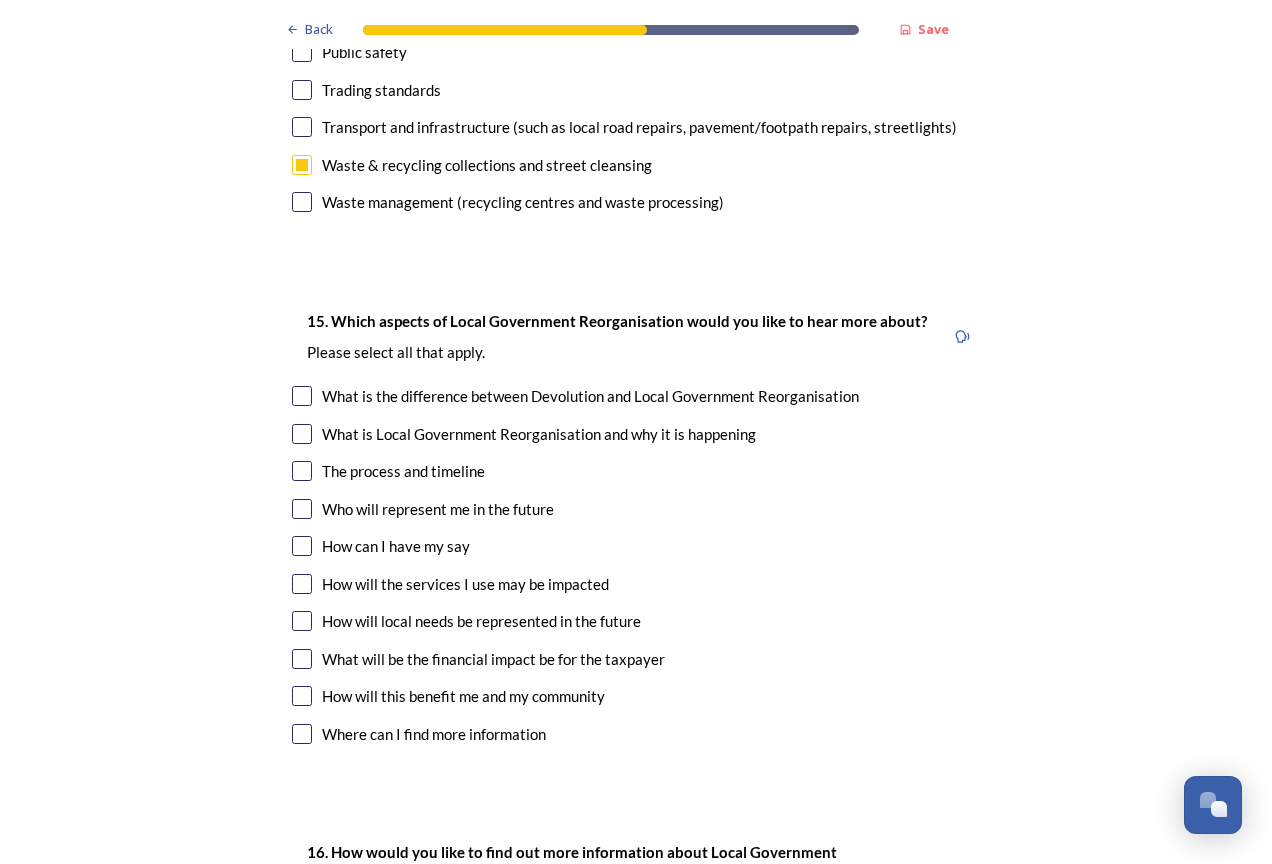 click at bounding box center [302, 509] 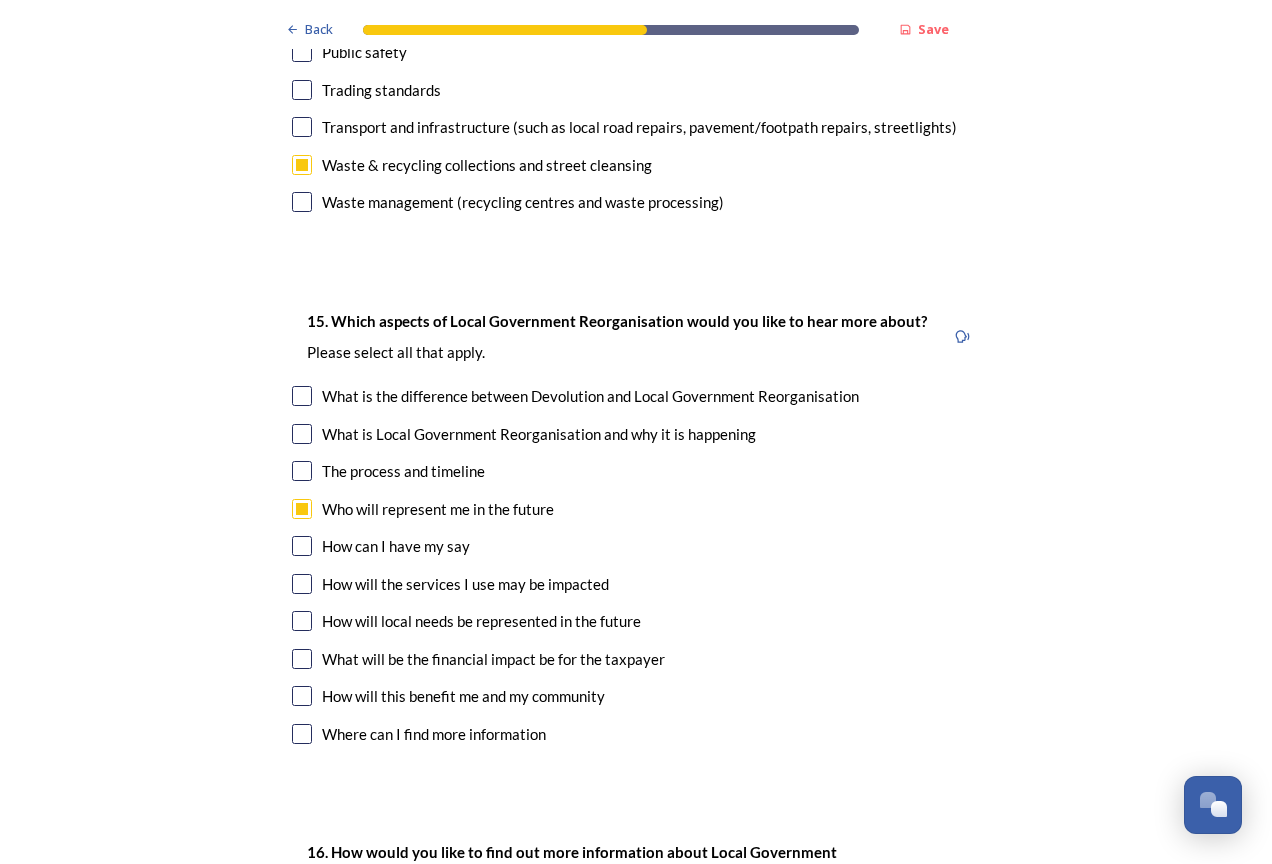 click at bounding box center (302, 584) 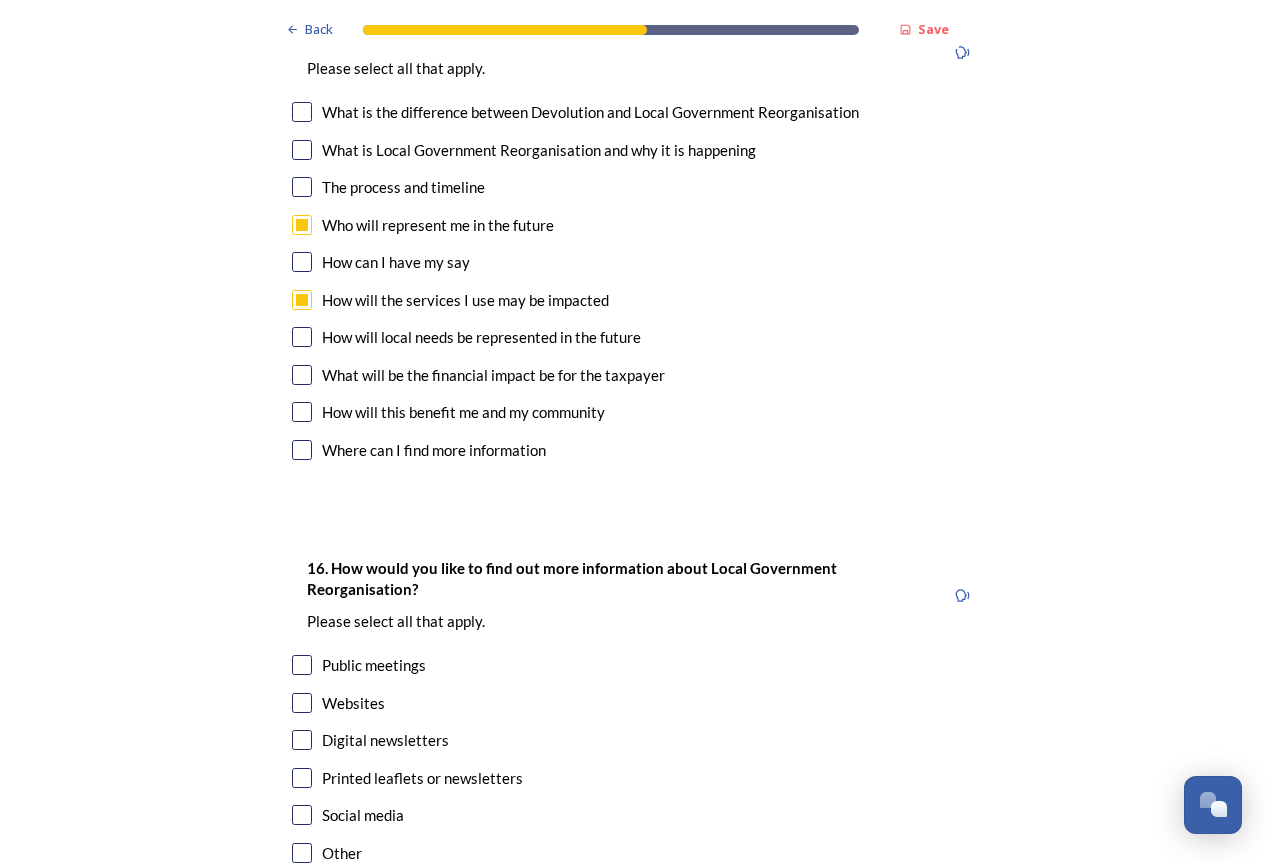 scroll, scrollTop: 5900, scrollLeft: 0, axis: vertical 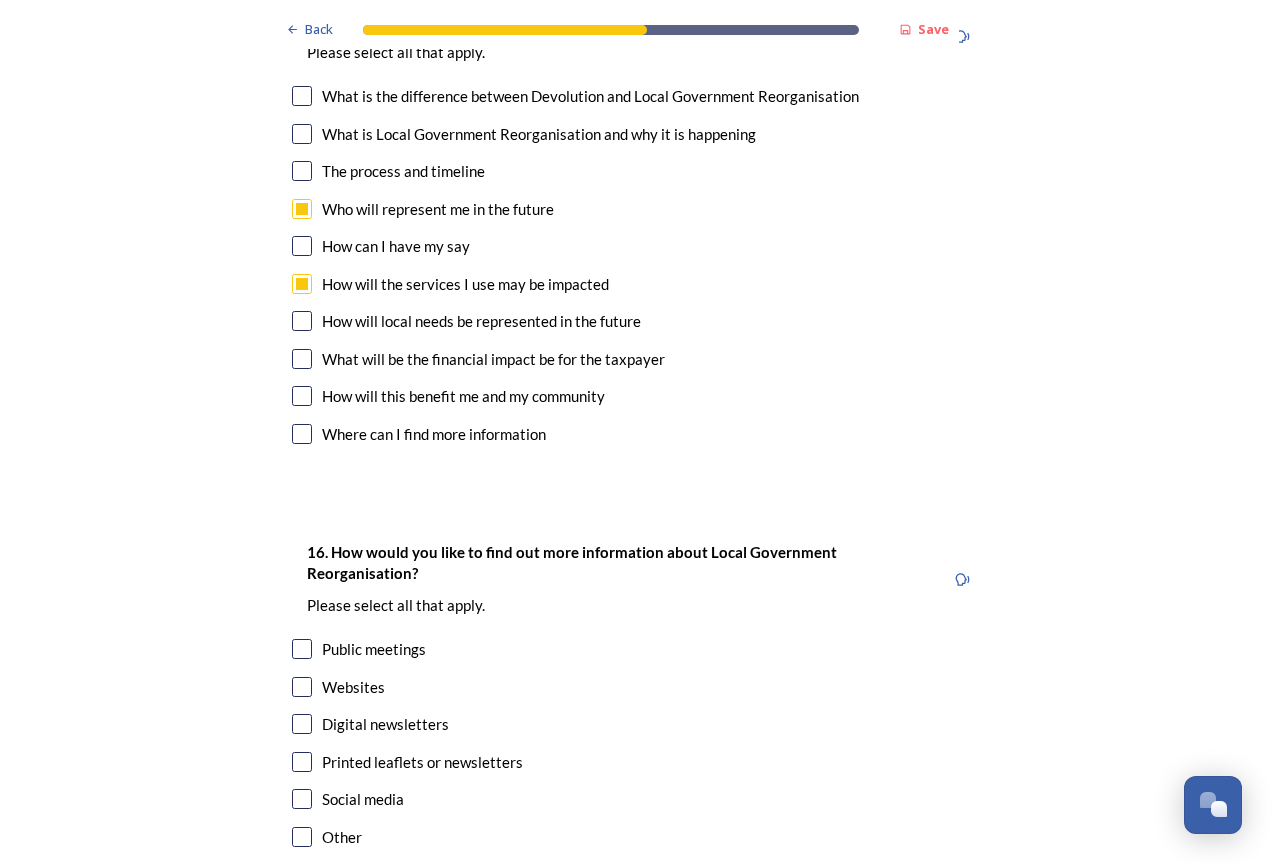 click at bounding box center (302, 687) 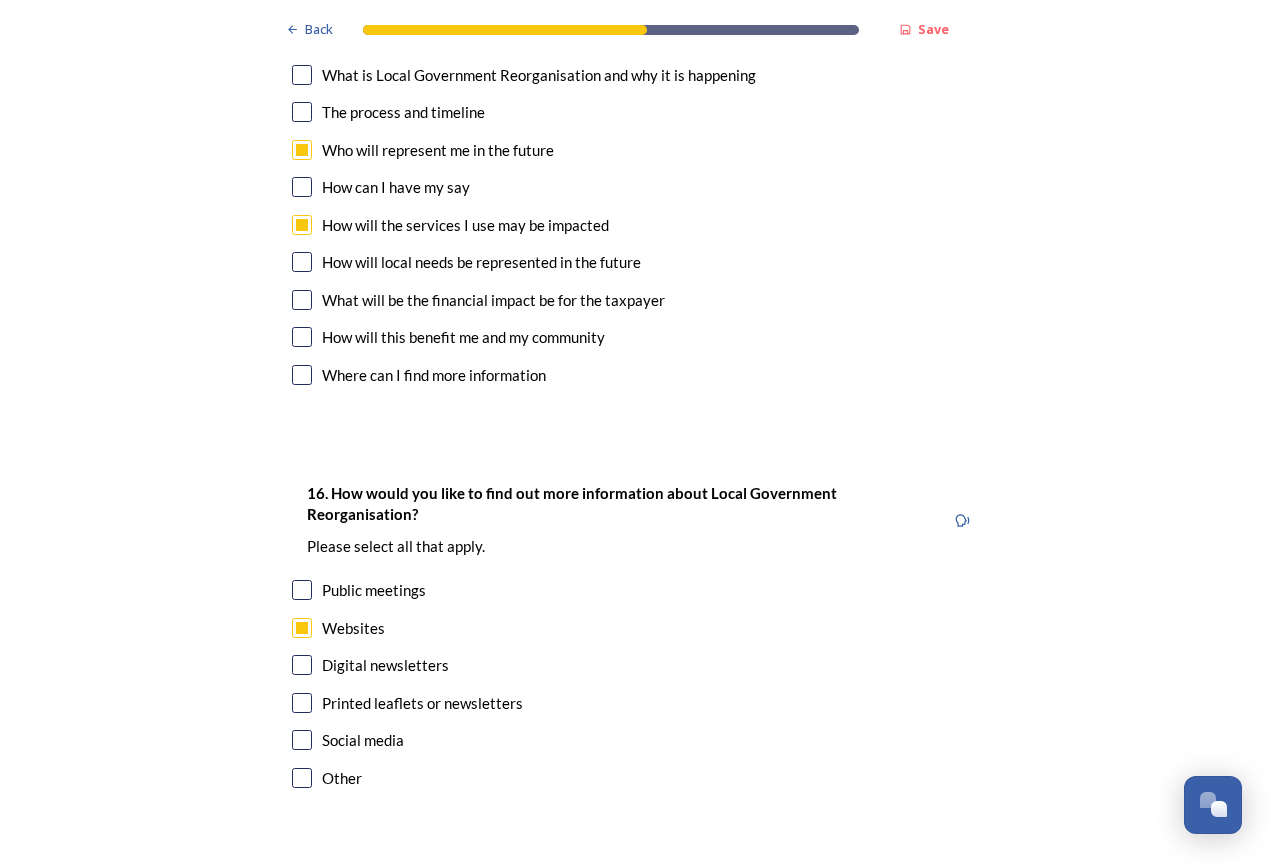 scroll, scrollTop: 6020, scrollLeft: 0, axis: vertical 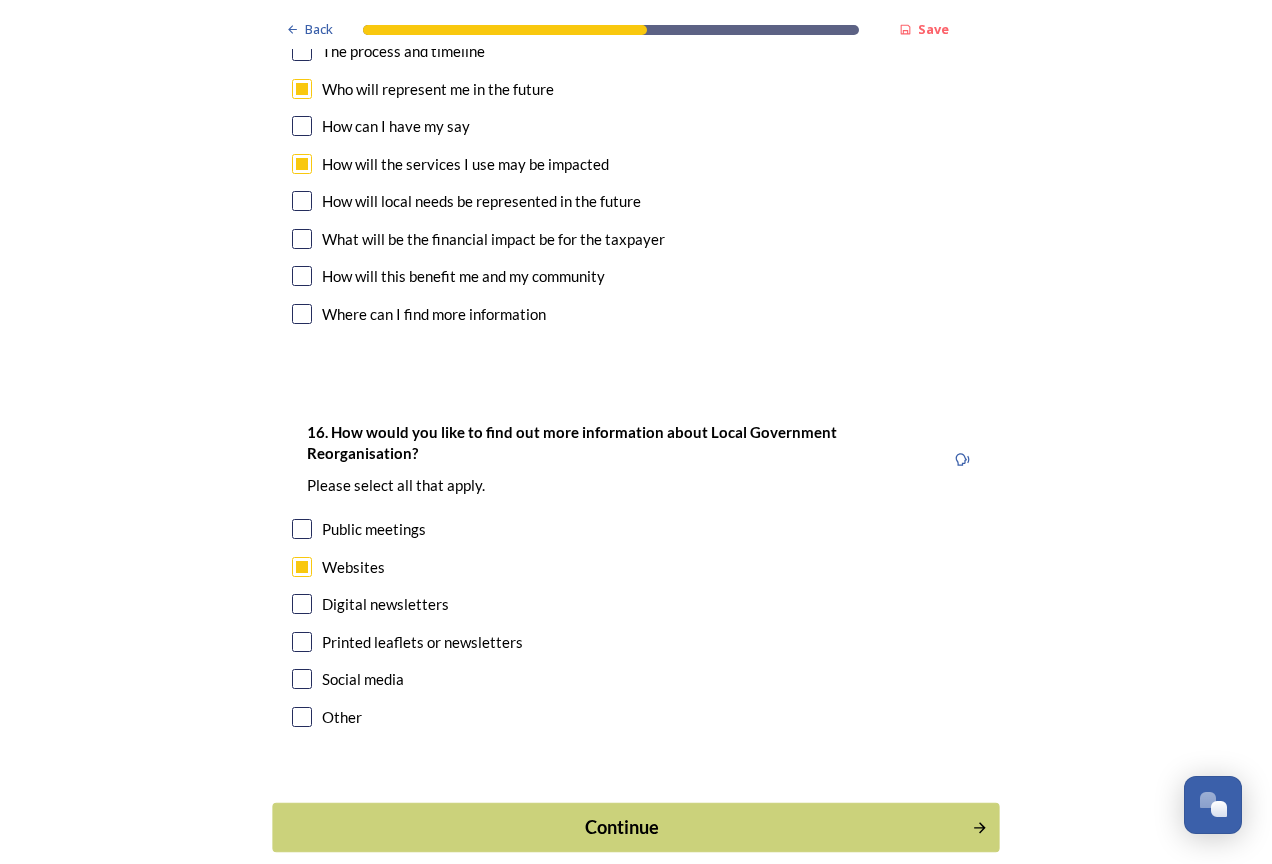 click on "Continue" at bounding box center (622, 827) 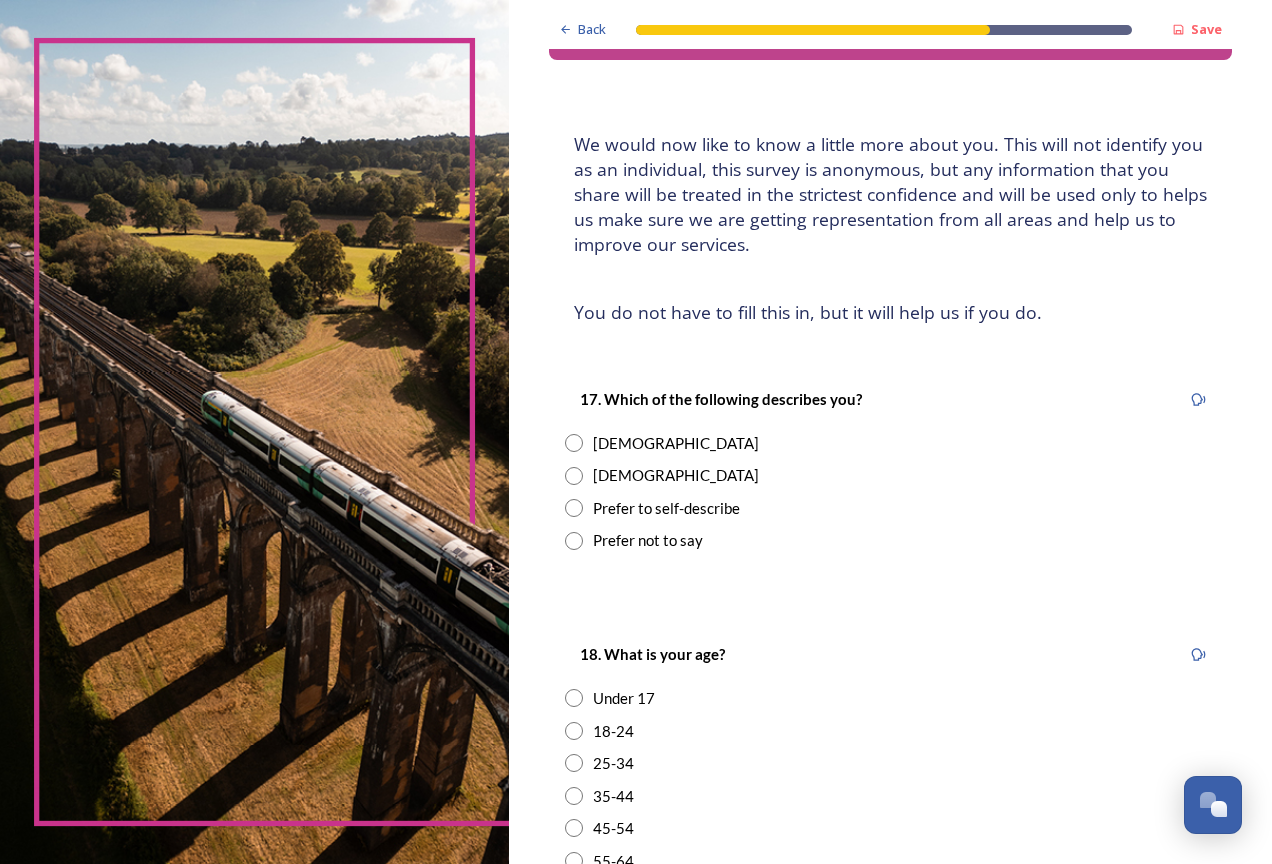 scroll, scrollTop: 100, scrollLeft: 0, axis: vertical 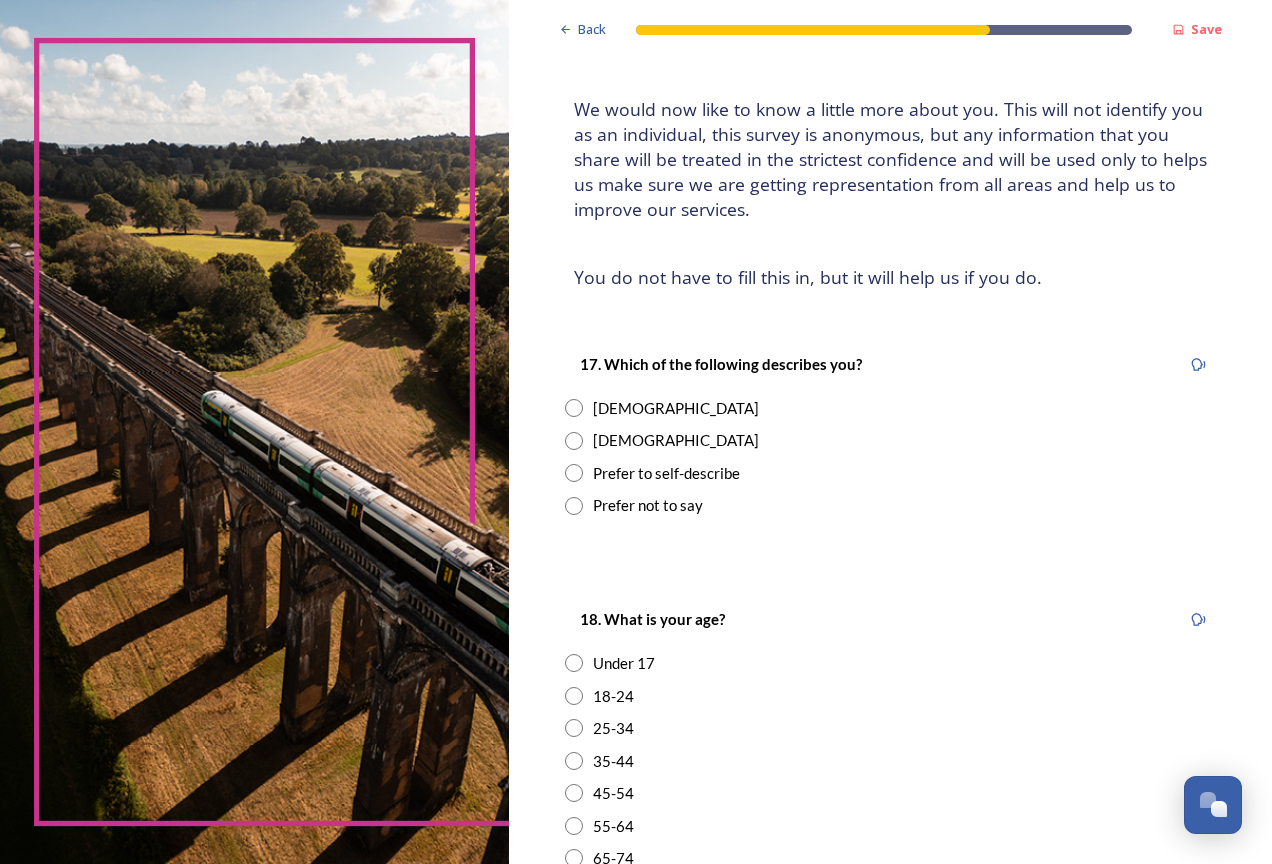 click at bounding box center (574, 408) 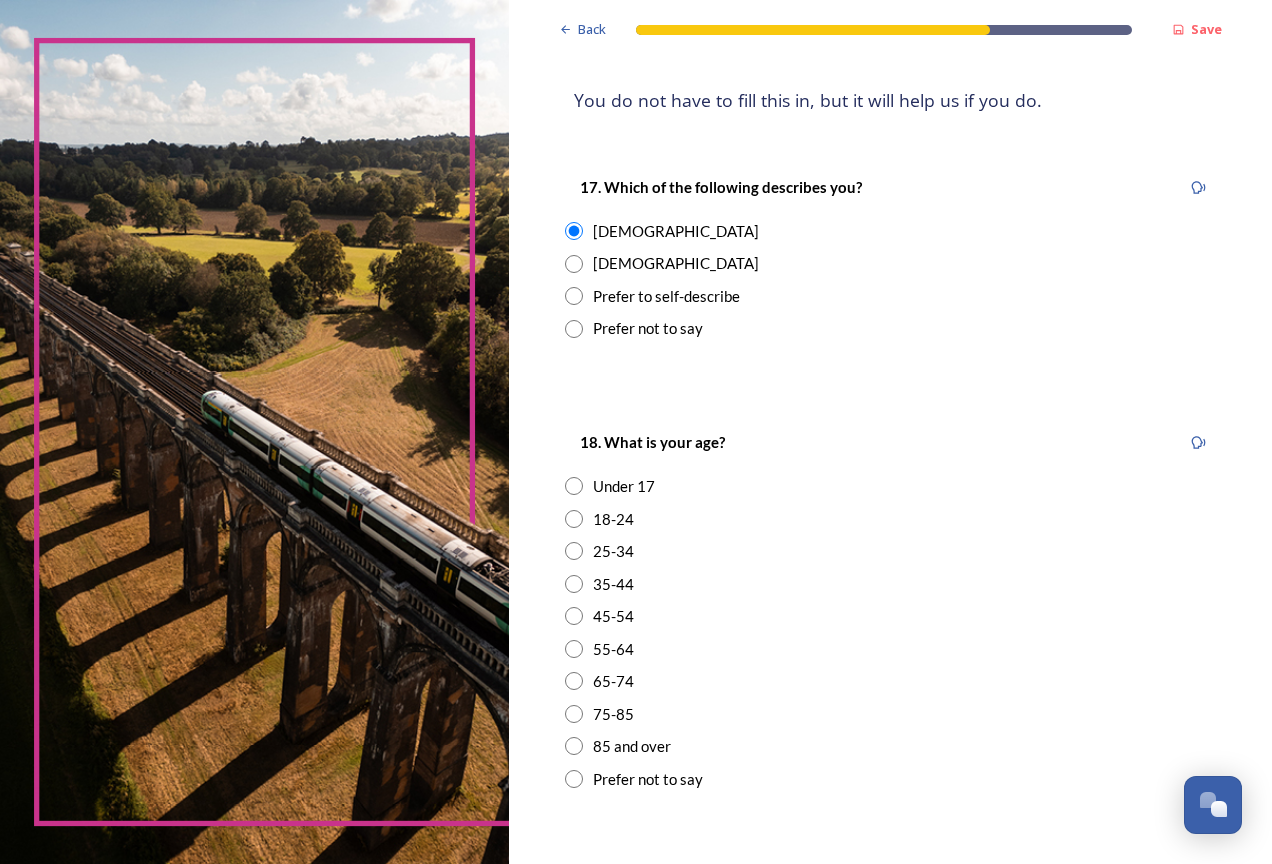 scroll, scrollTop: 500, scrollLeft: 0, axis: vertical 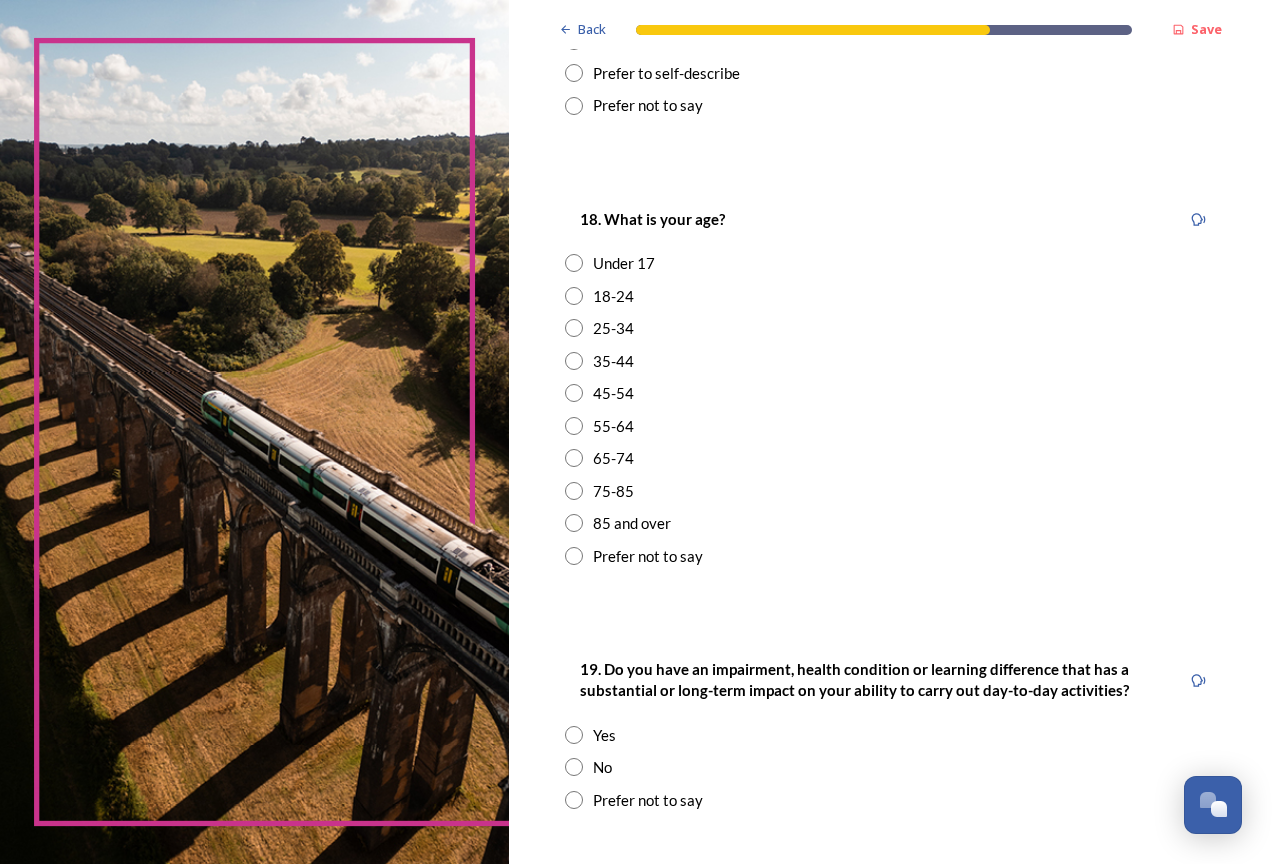 click at bounding box center (574, 426) 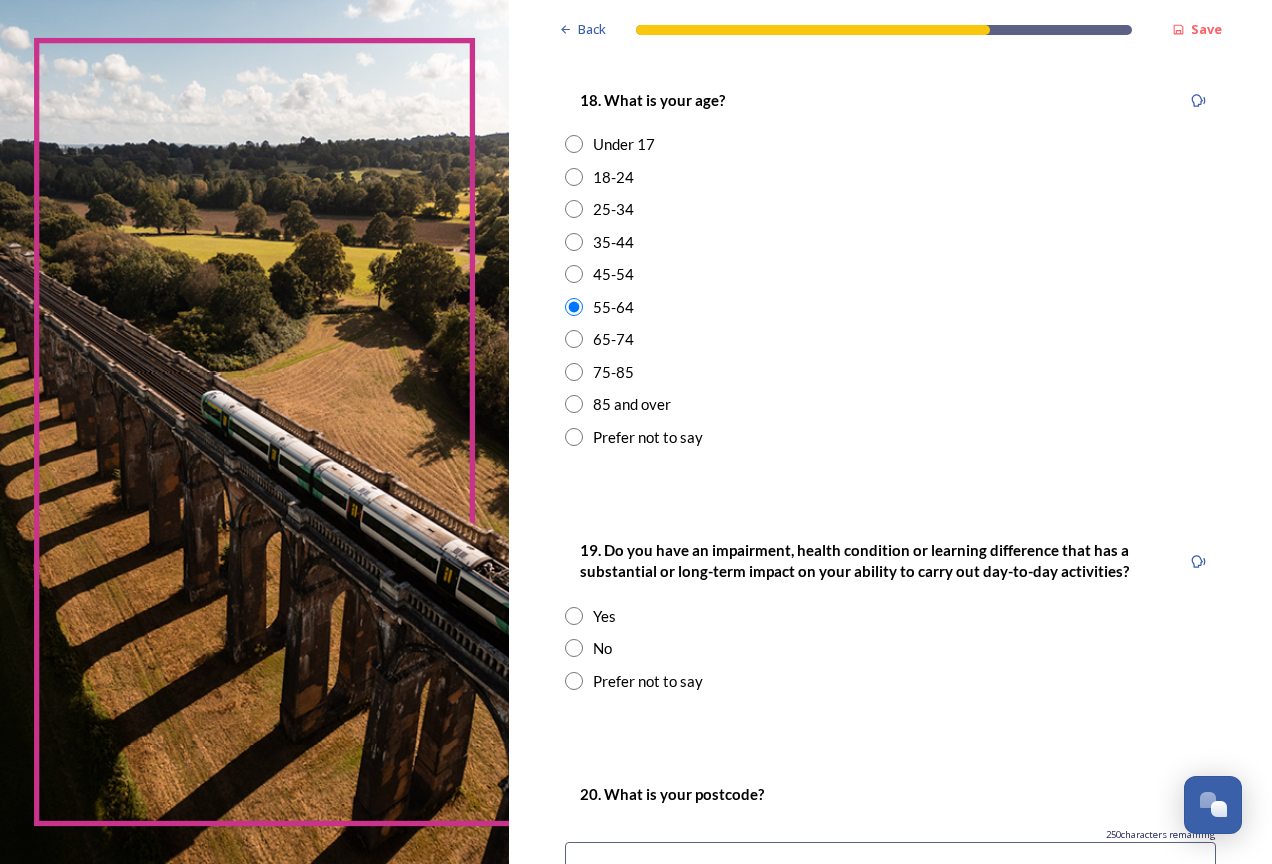 scroll, scrollTop: 800, scrollLeft: 0, axis: vertical 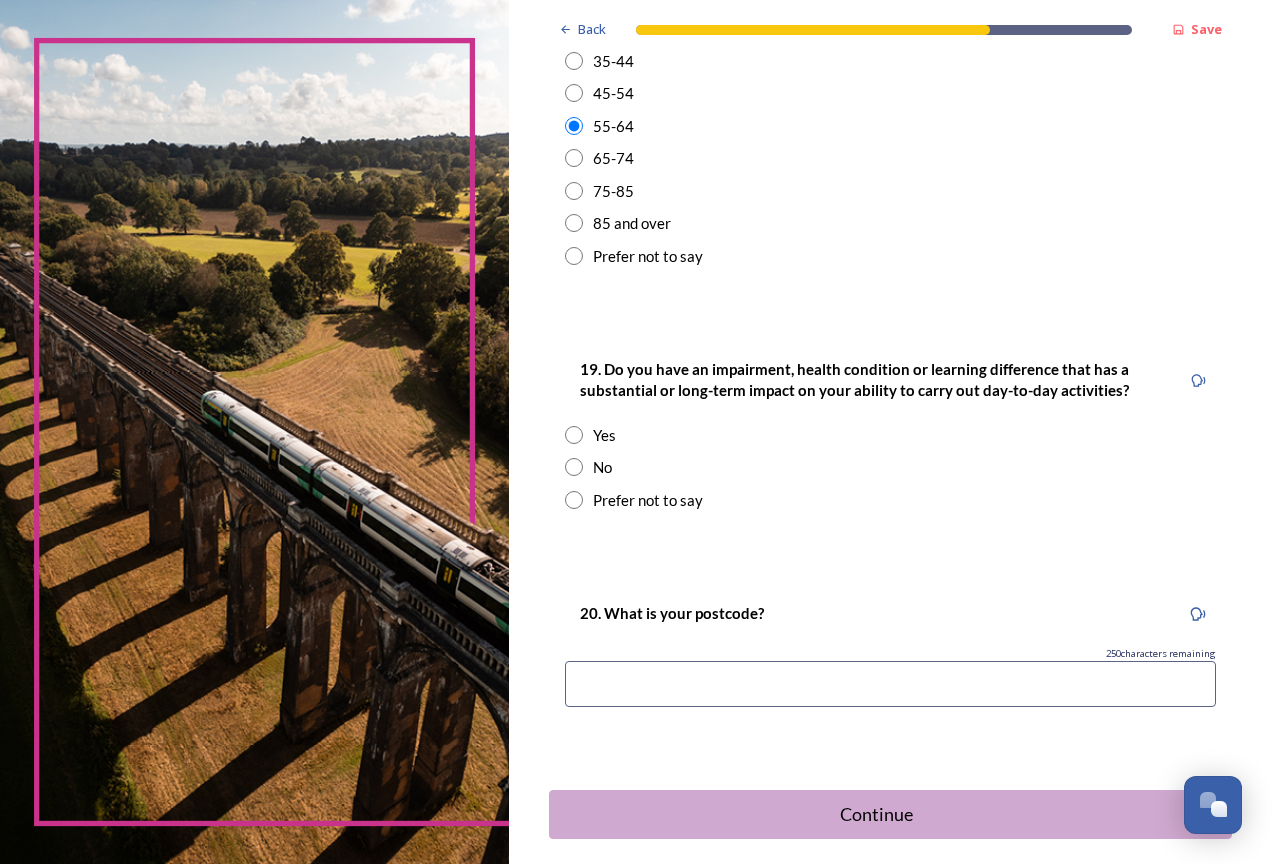 click at bounding box center [574, 500] 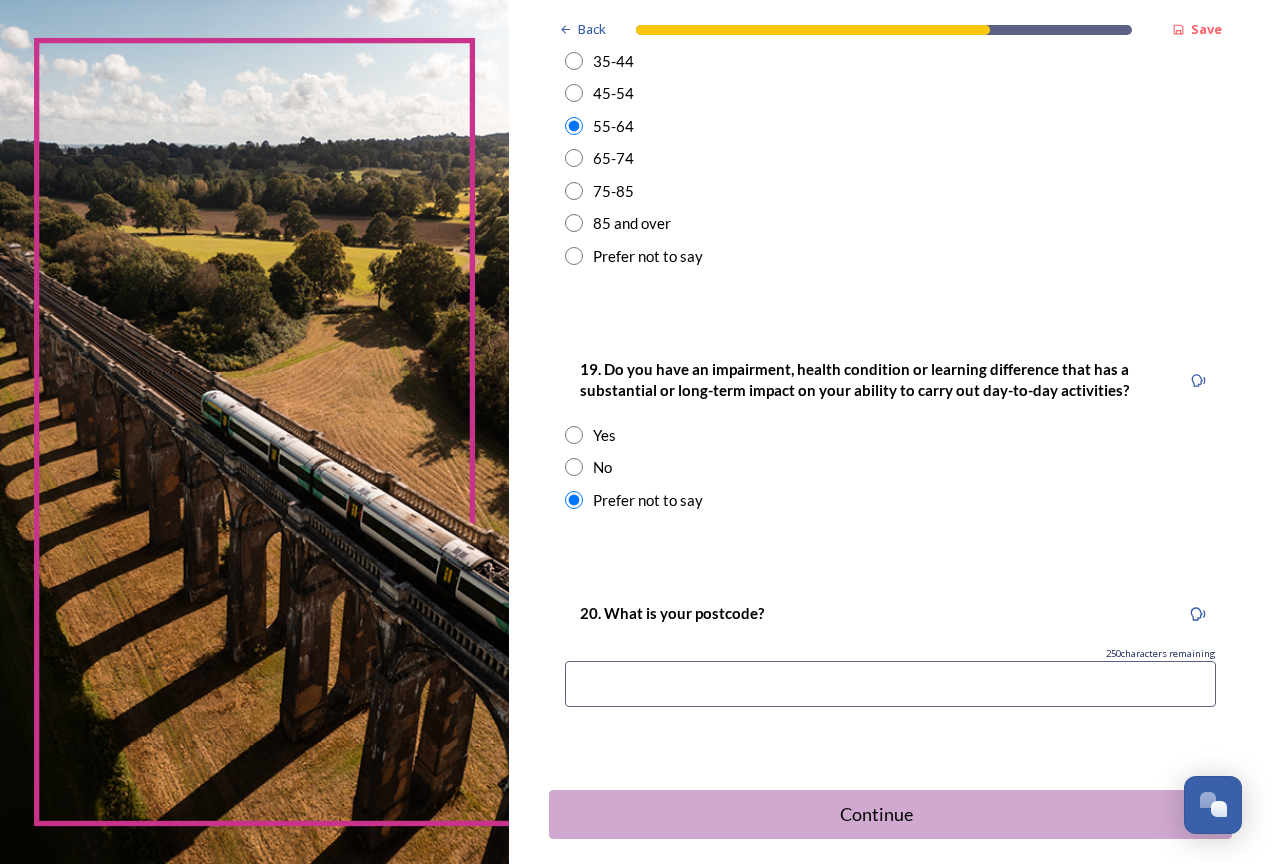 click at bounding box center [890, 684] 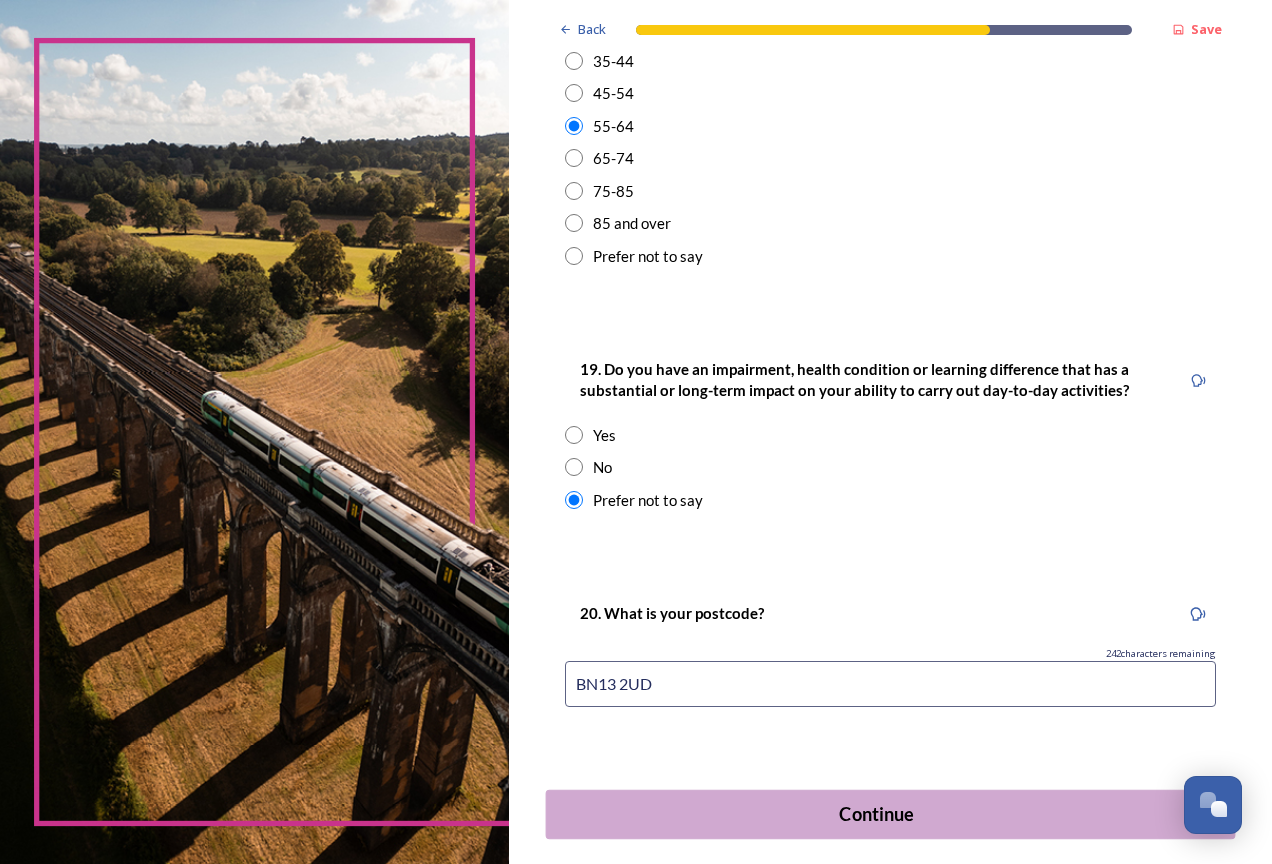 type on "BN13 2UD" 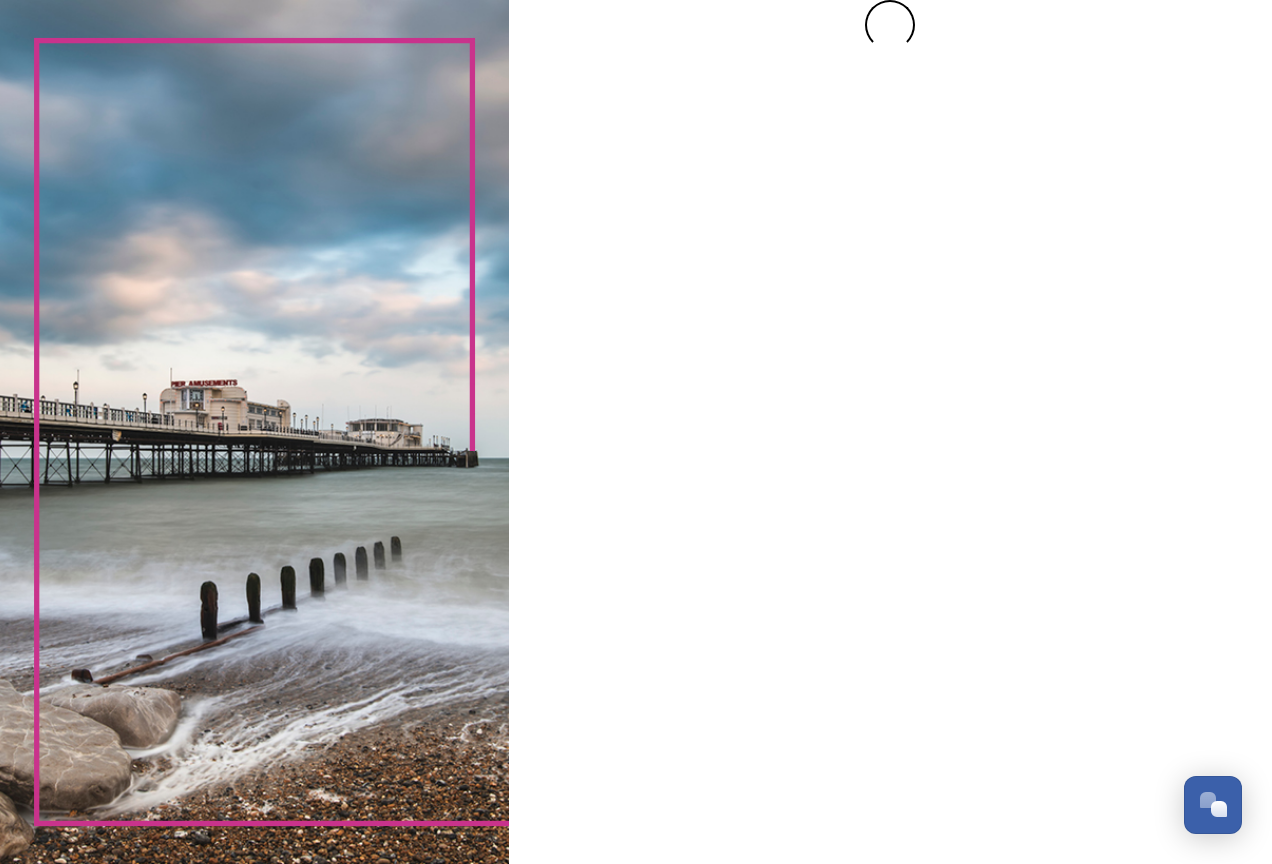 scroll, scrollTop: 0, scrollLeft: 0, axis: both 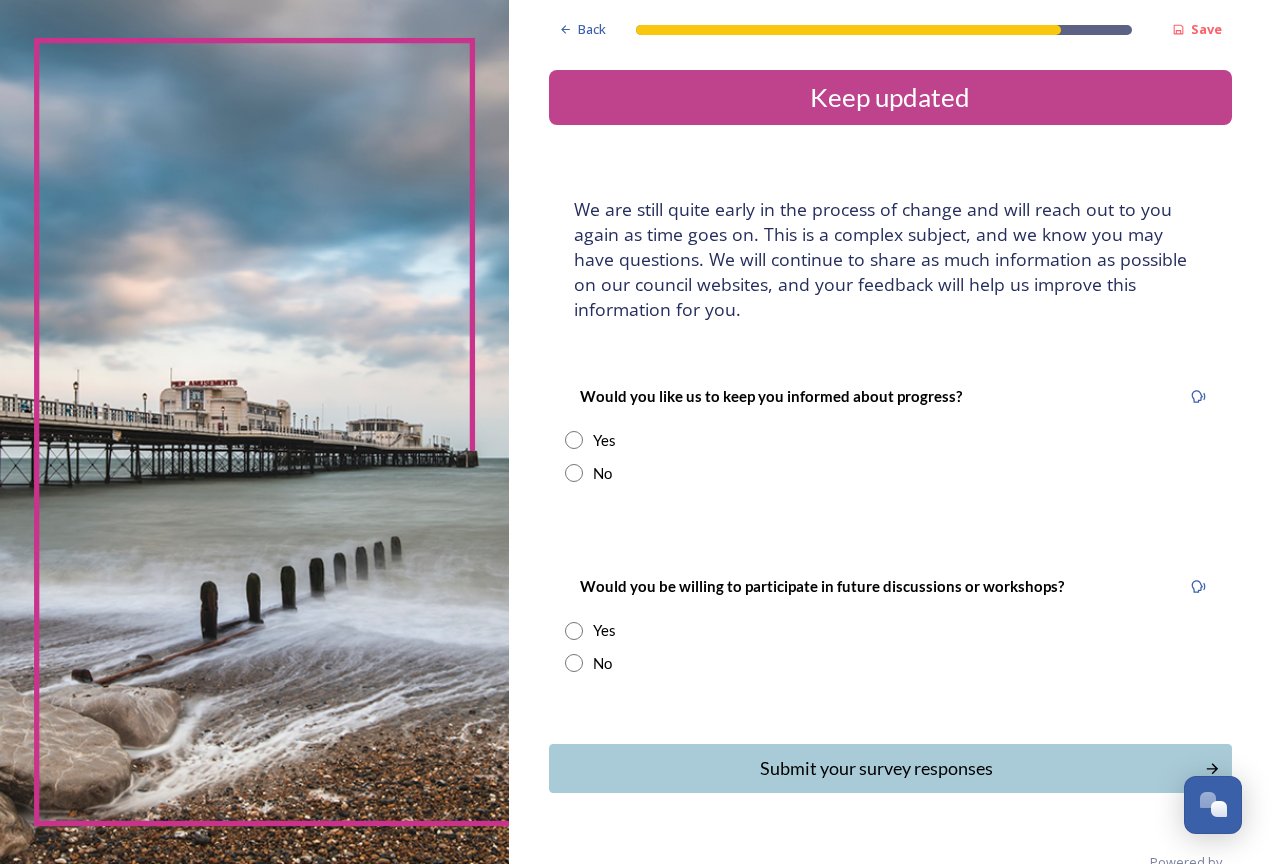 click on "No" at bounding box center (602, 473) 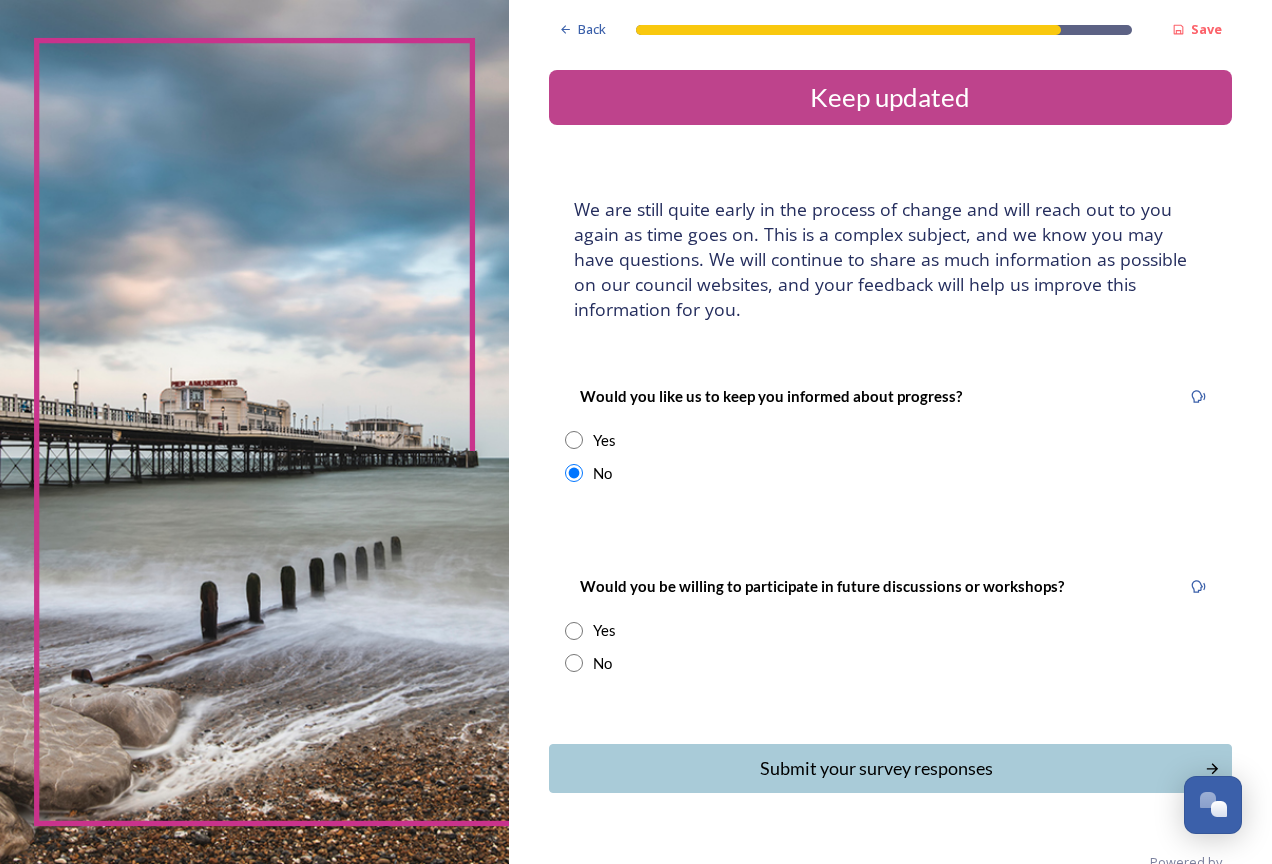 click at bounding box center [574, 663] 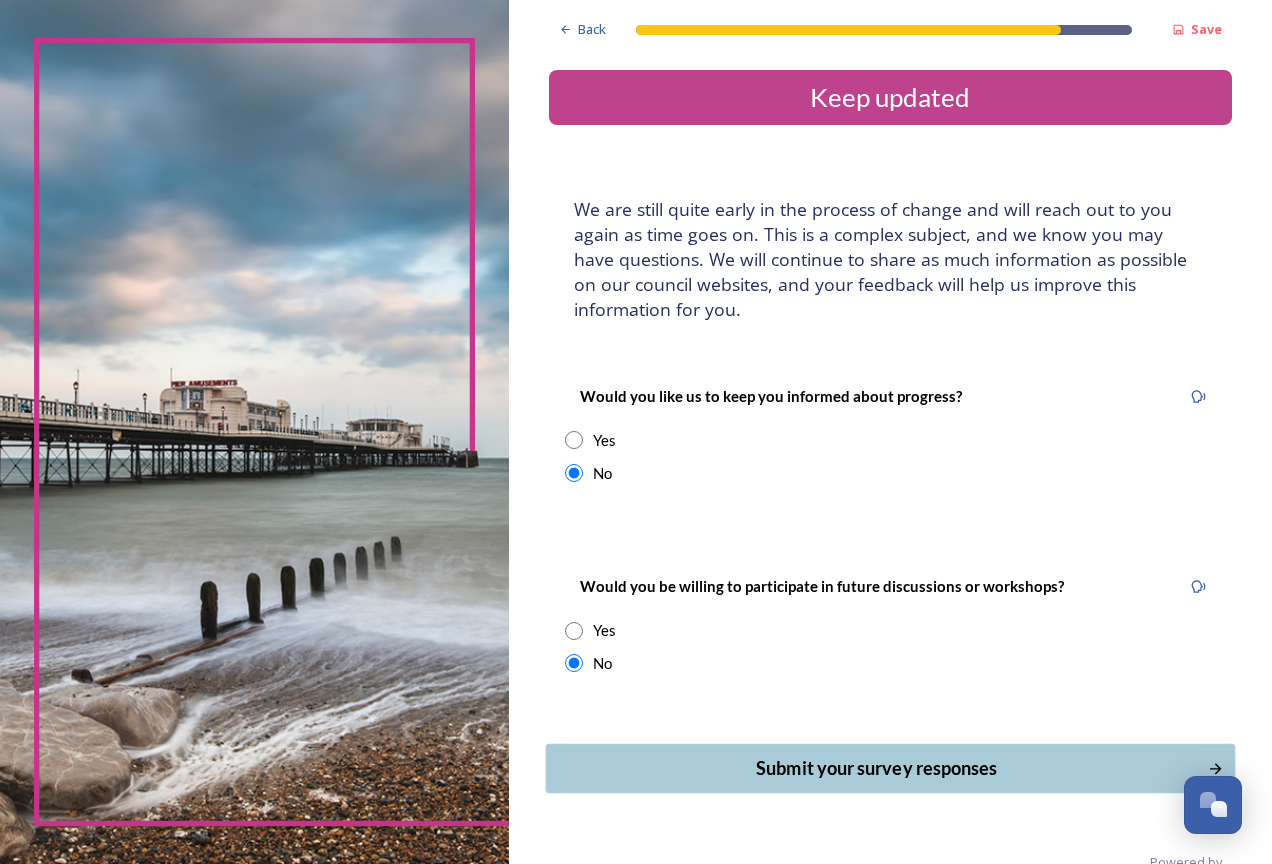 click on "Submit your survey responses" at bounding box center [876, 768] 